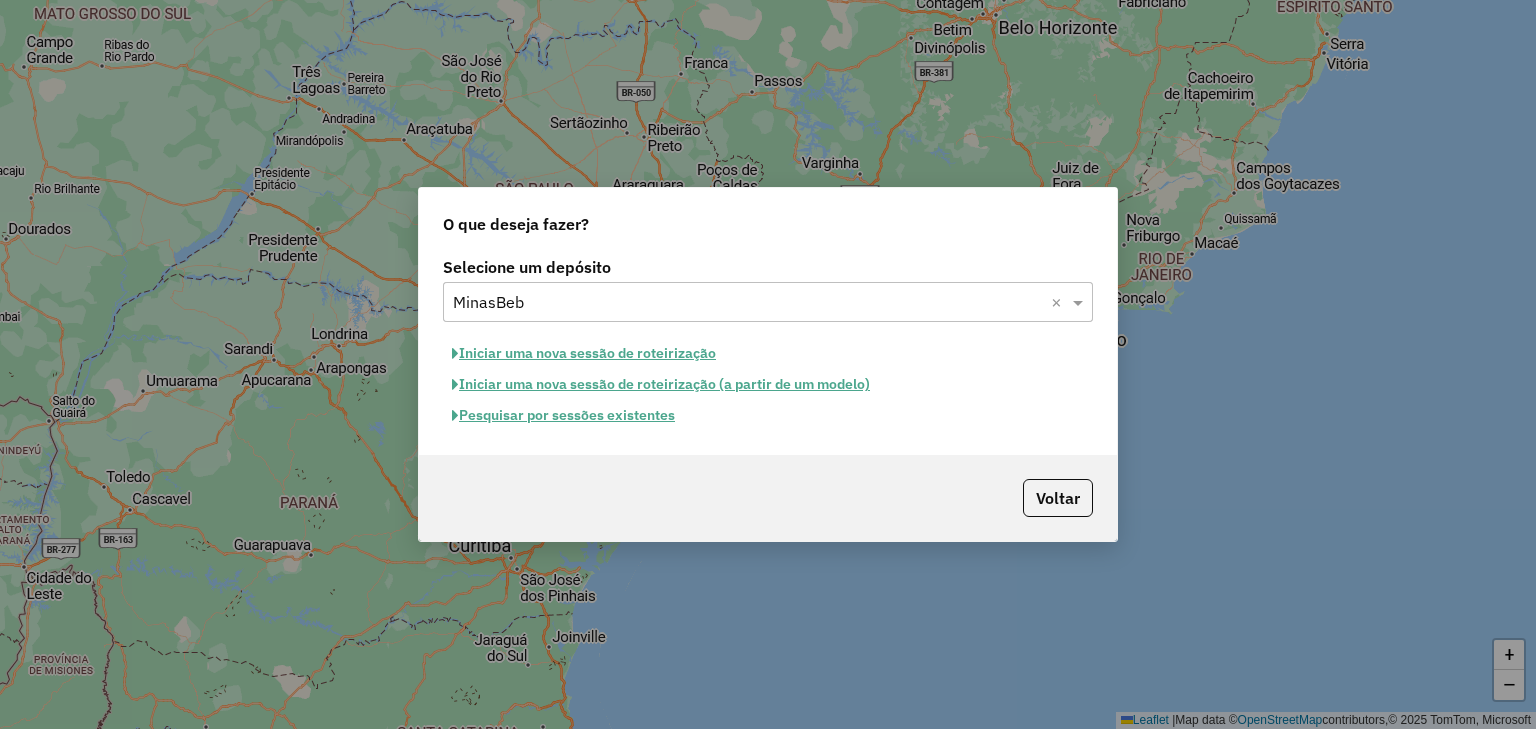scroll, scrollTop: 0, scrollLeft: 0, axis: both 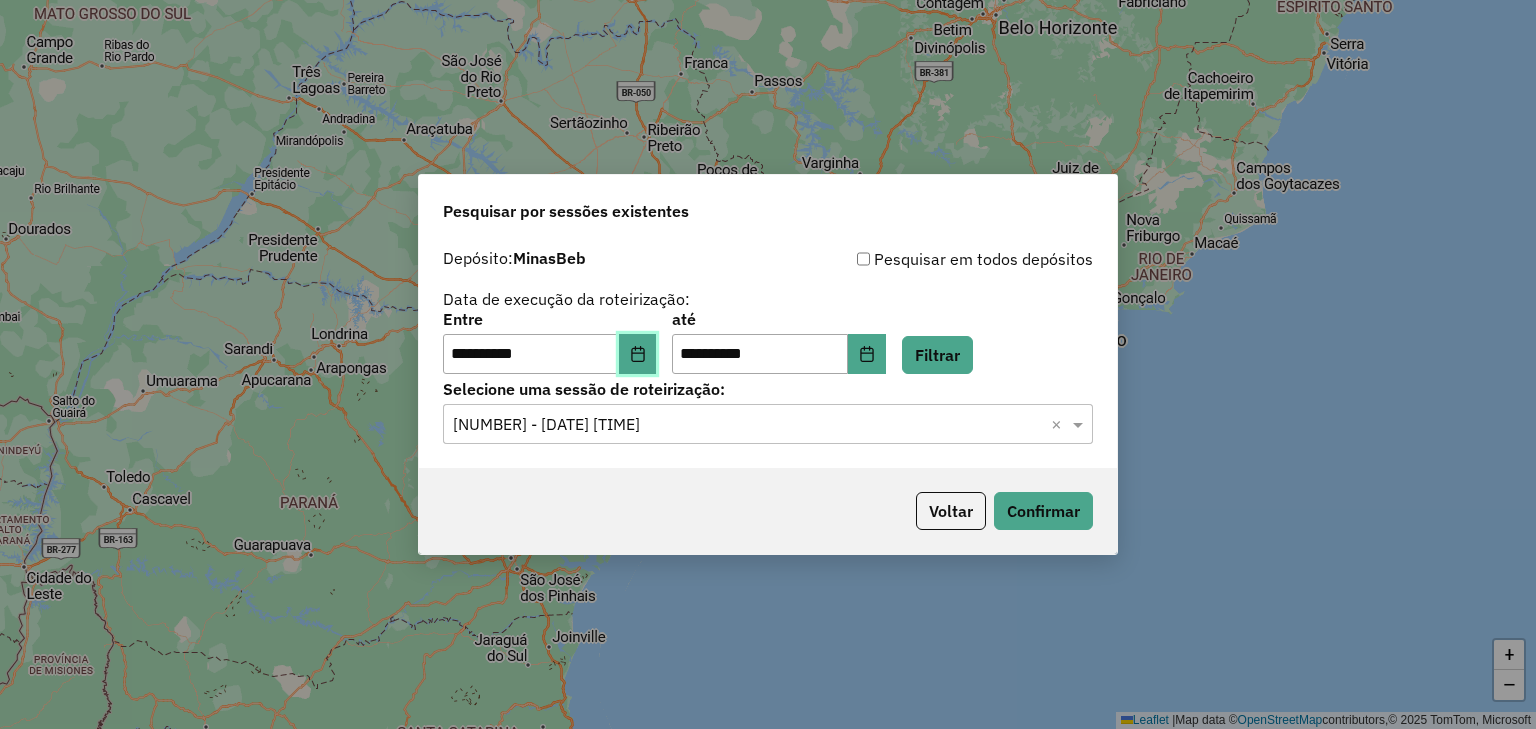 click 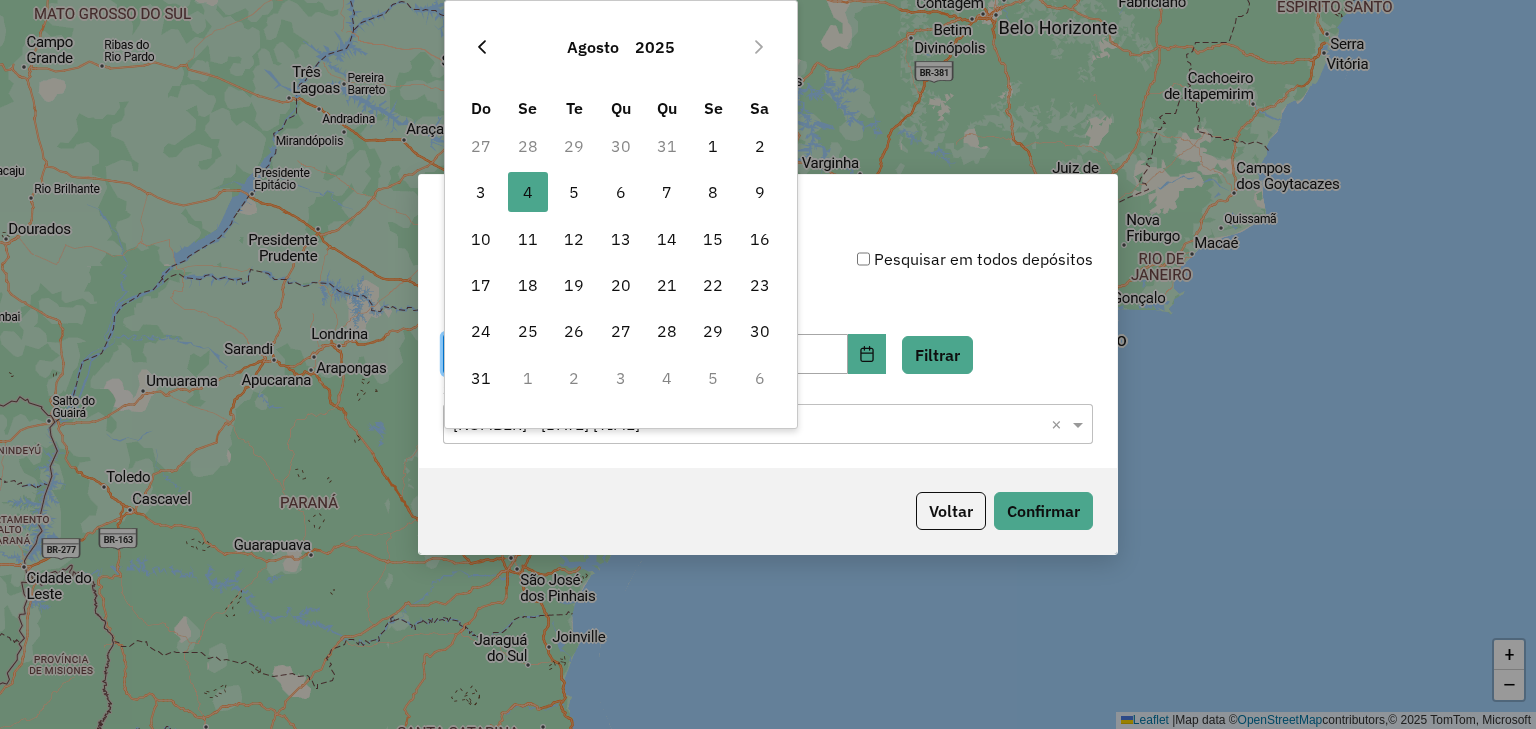 click 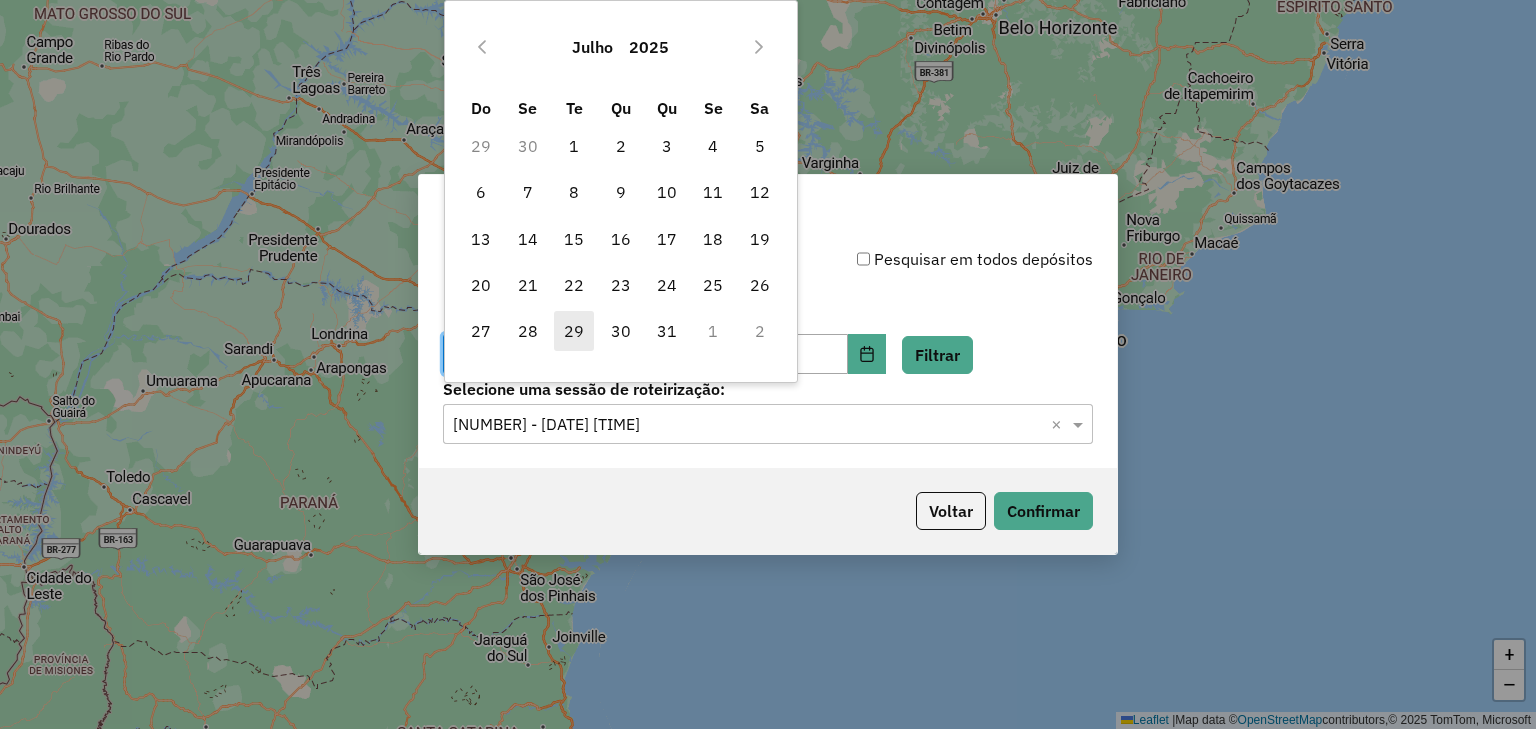 click on "29" at bounding box center (574, 331) 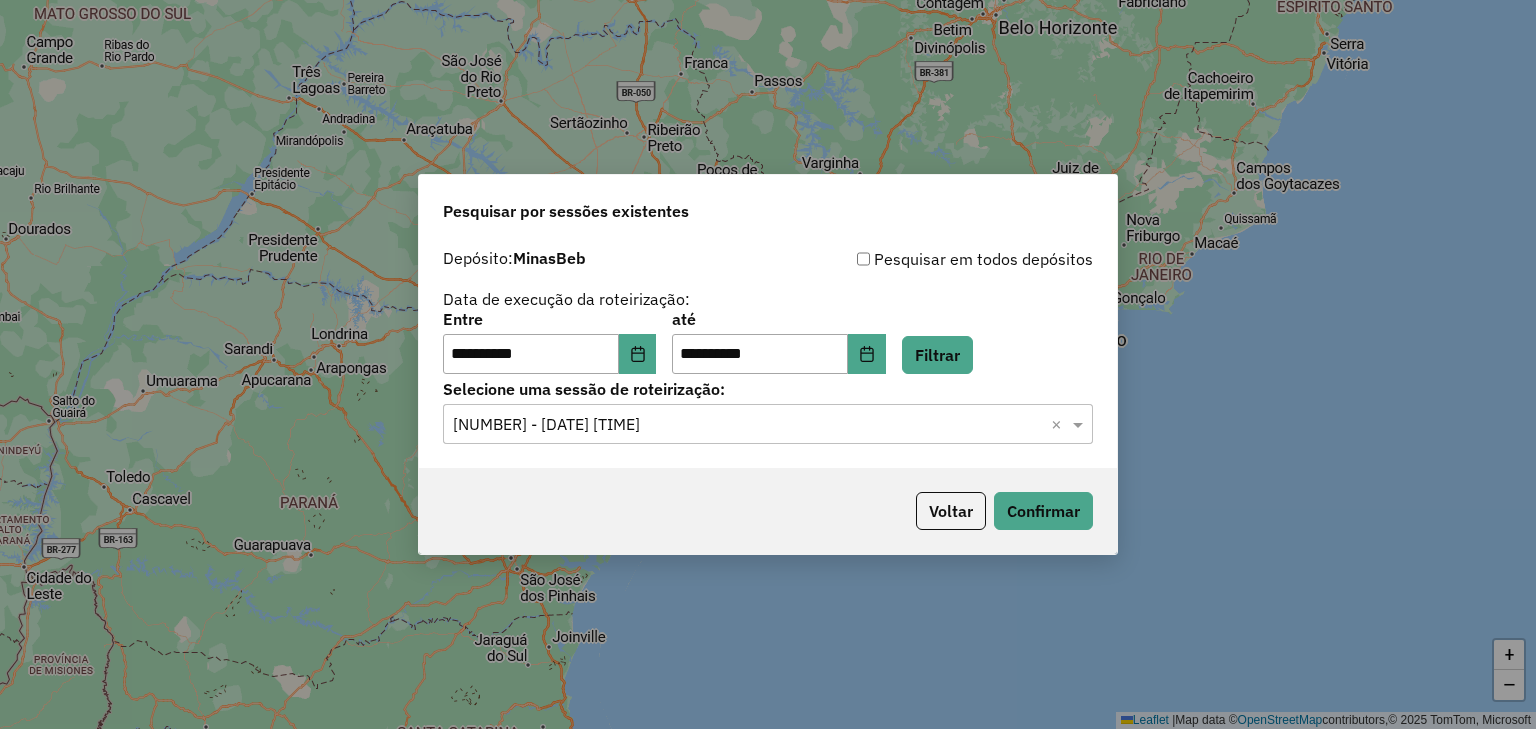 click on "**********" 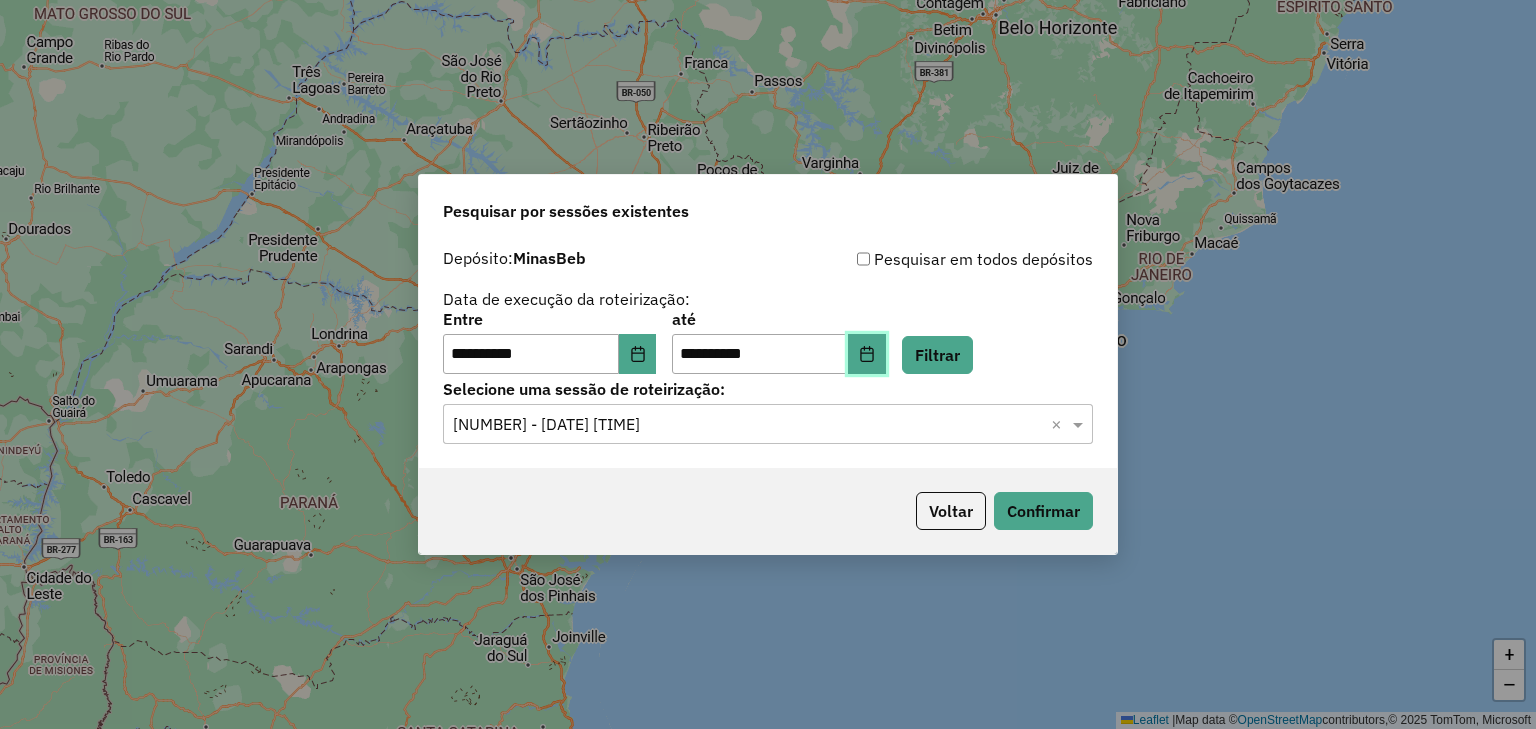 click at bounding box center [867, 354] 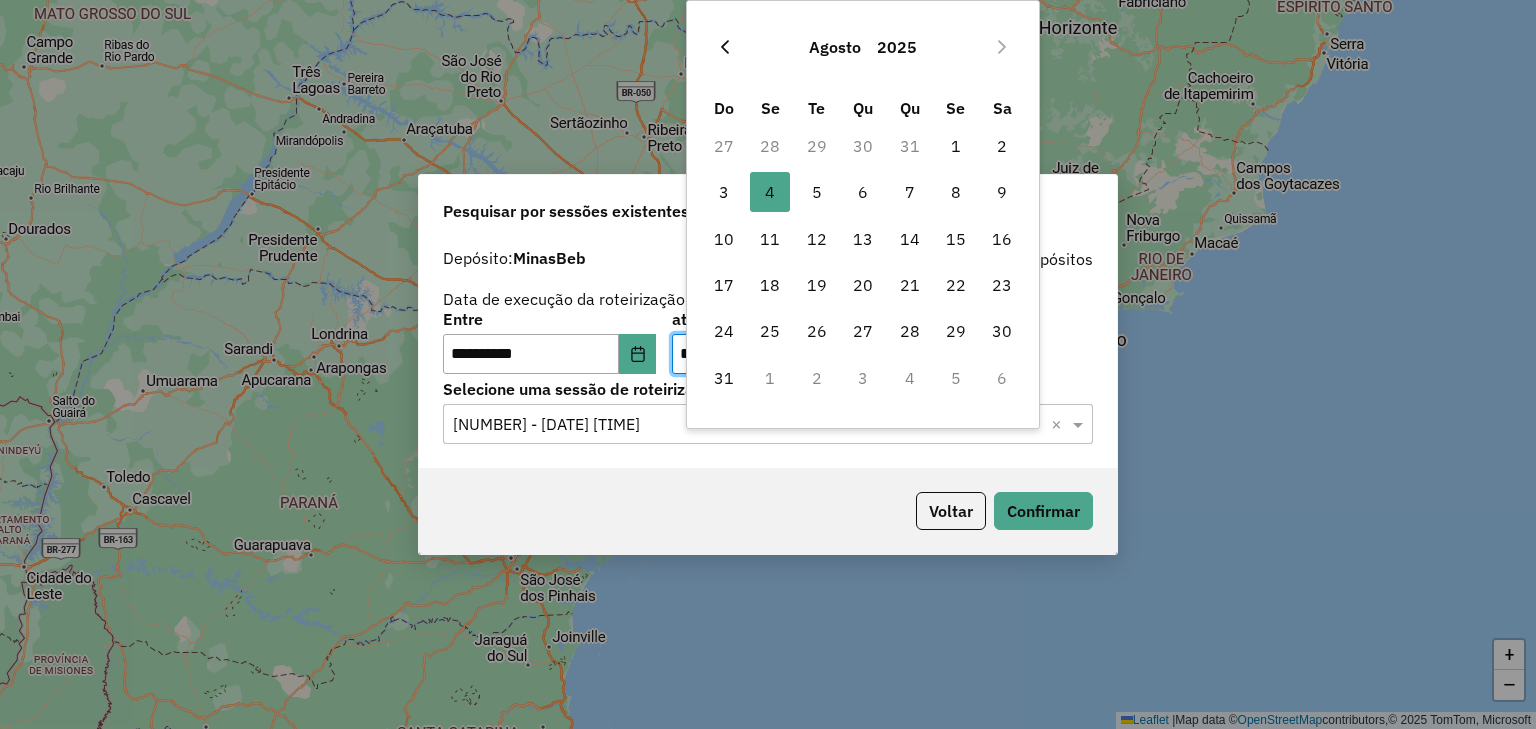 click 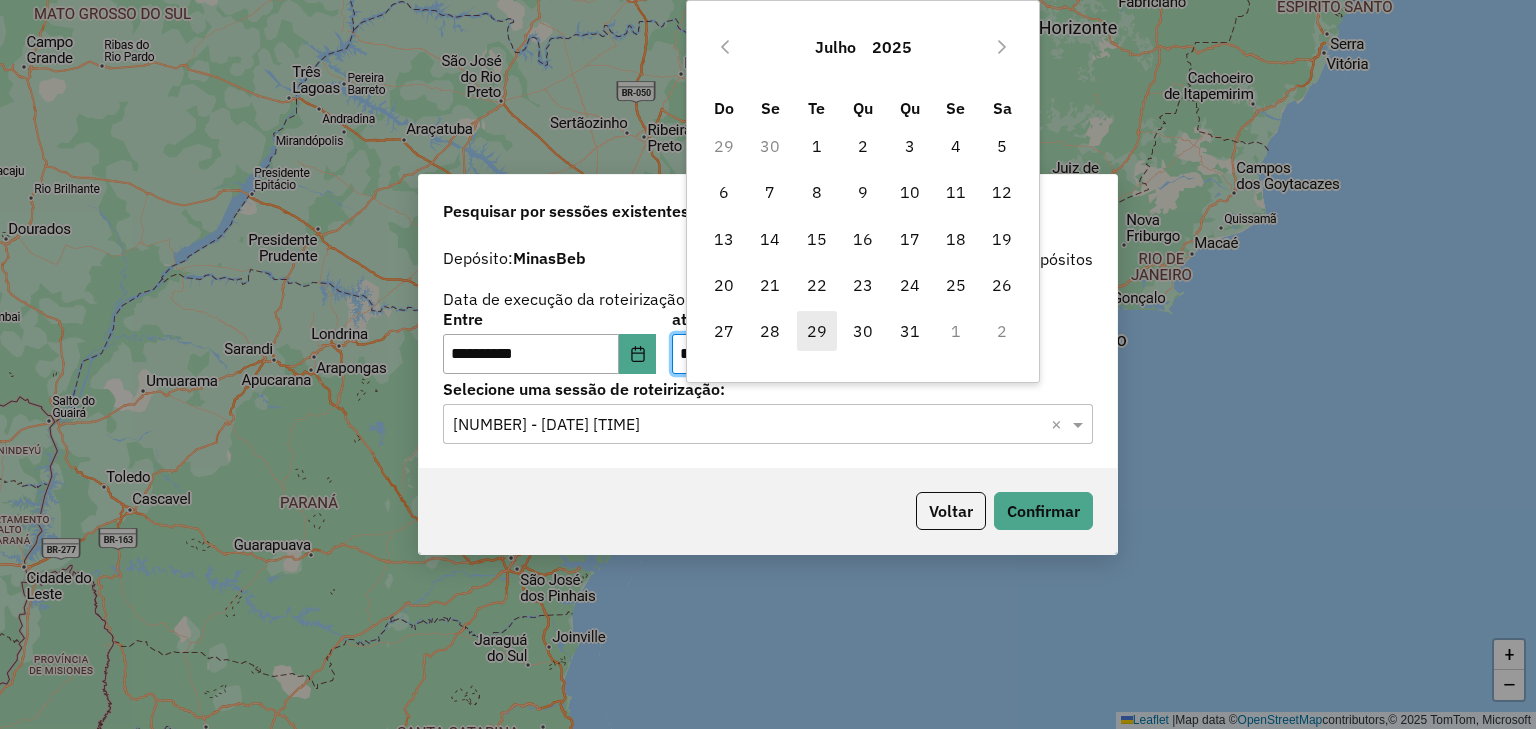 click on "29" at bounding box center (817, 331) 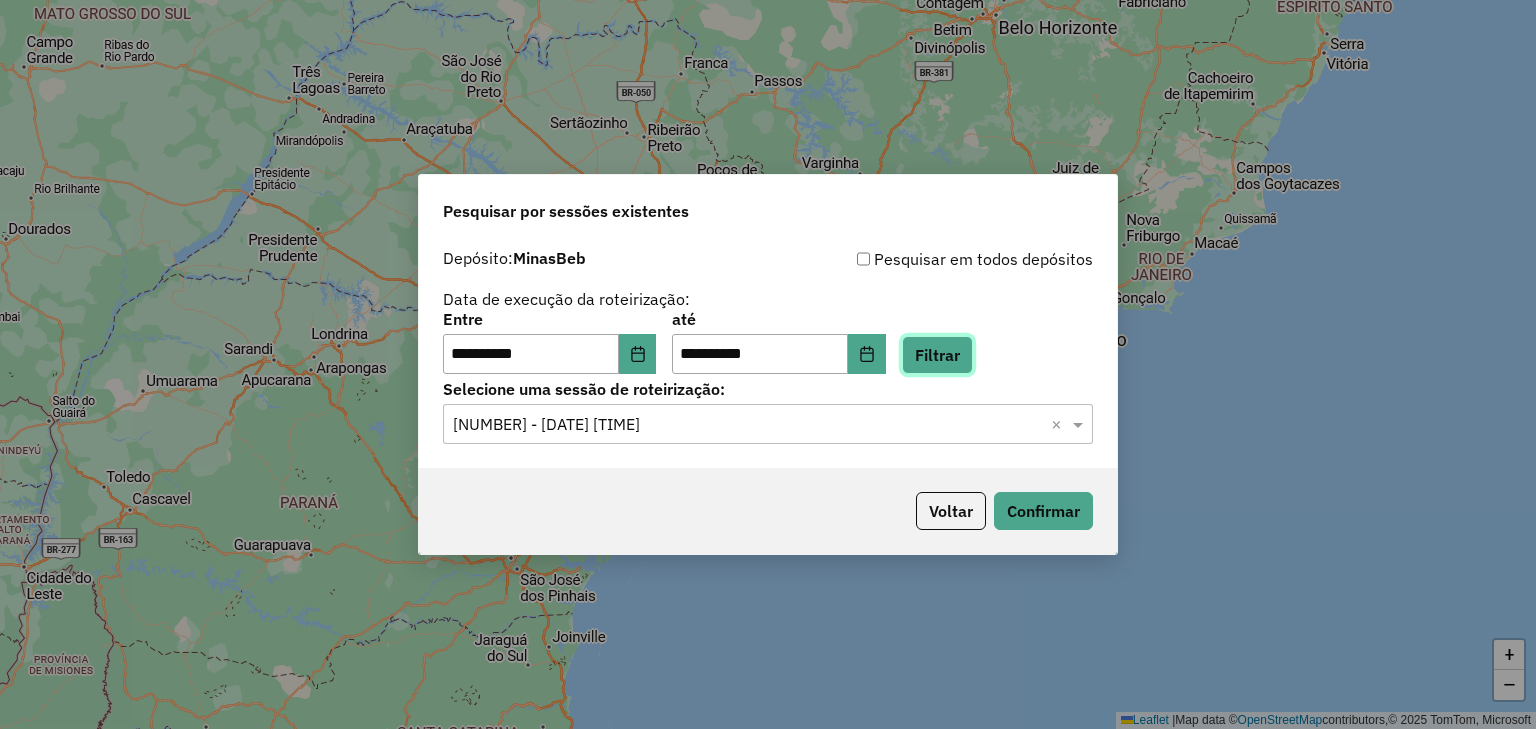 click on "Filtrar" 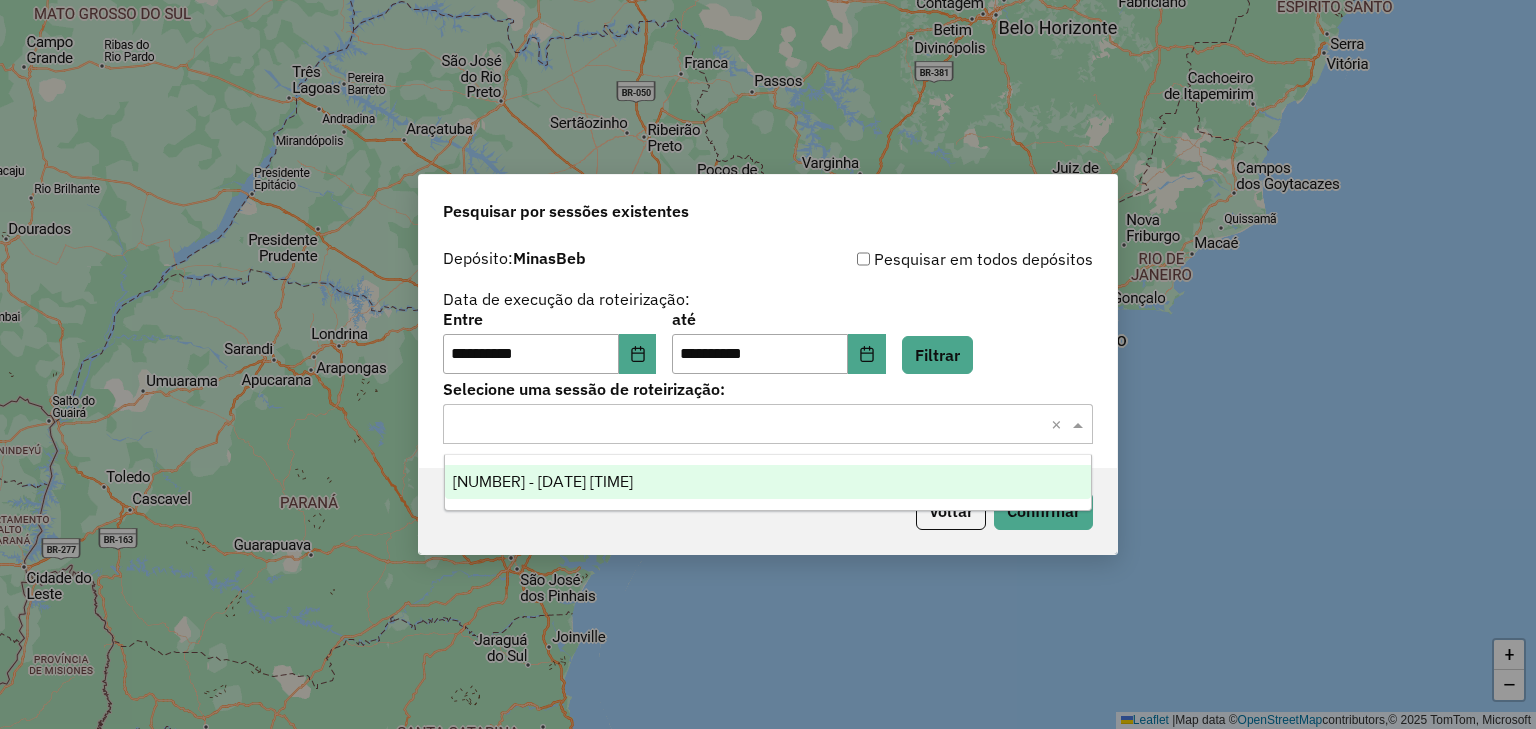 click on "Selecione uma sessão × ×" 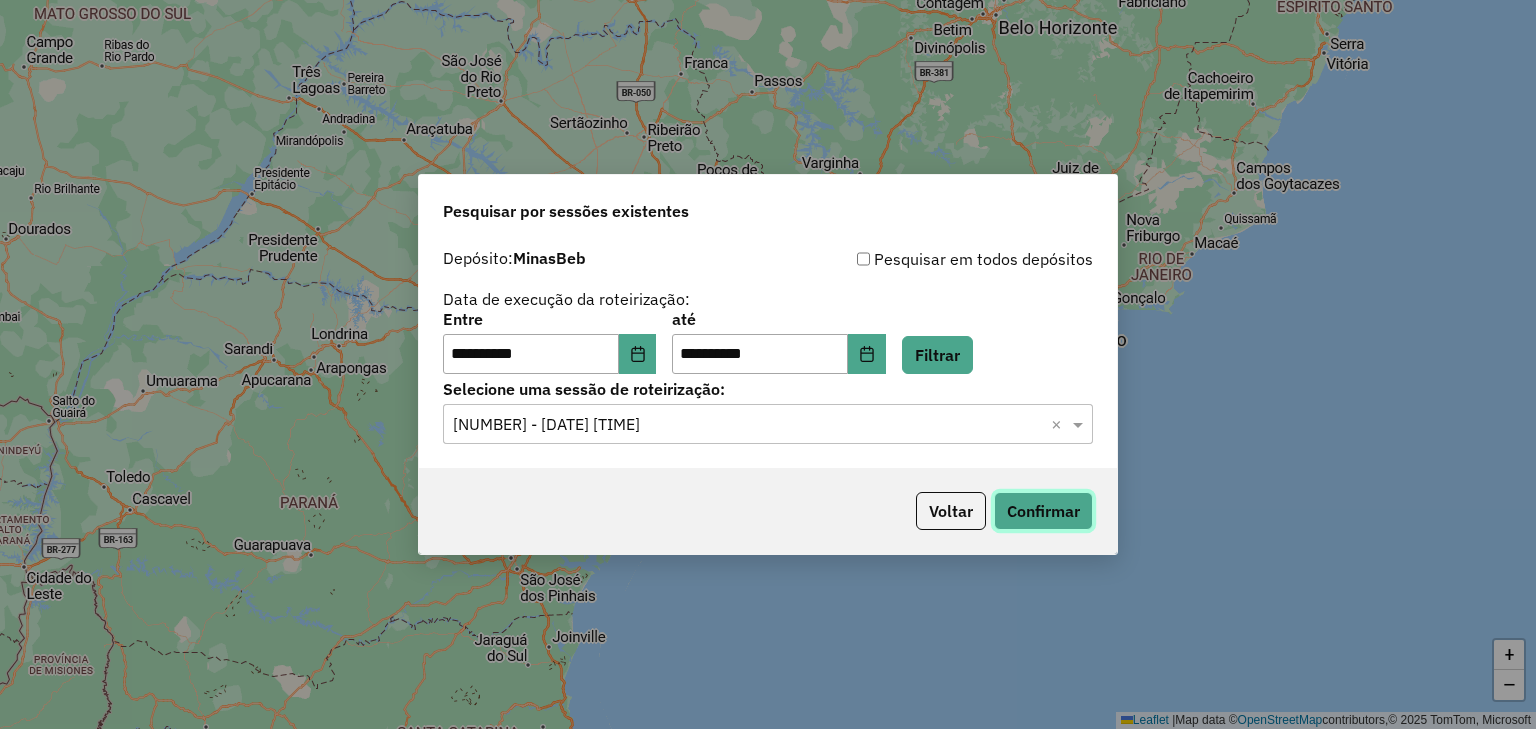click on "Confirmar" 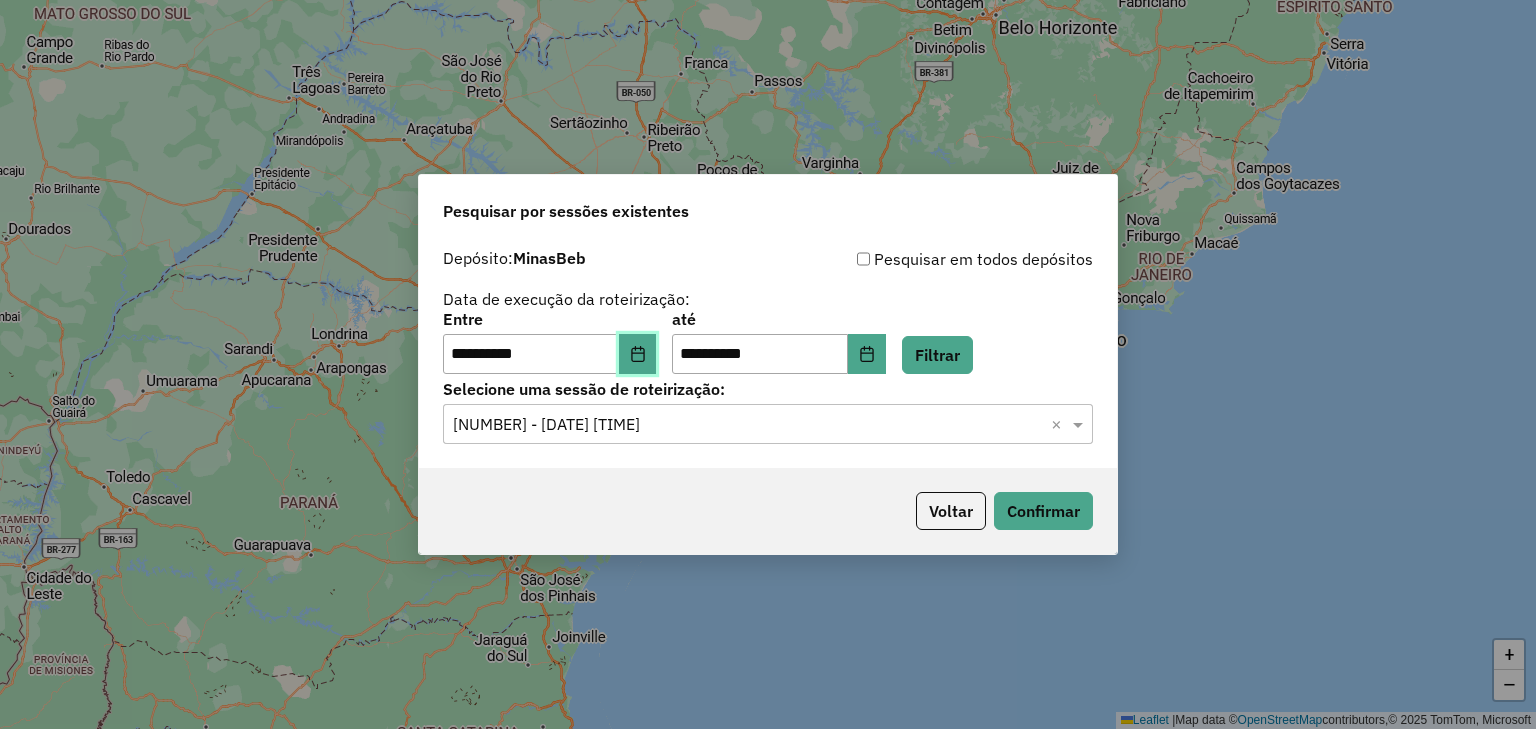 click at bounding box center [638, 354] 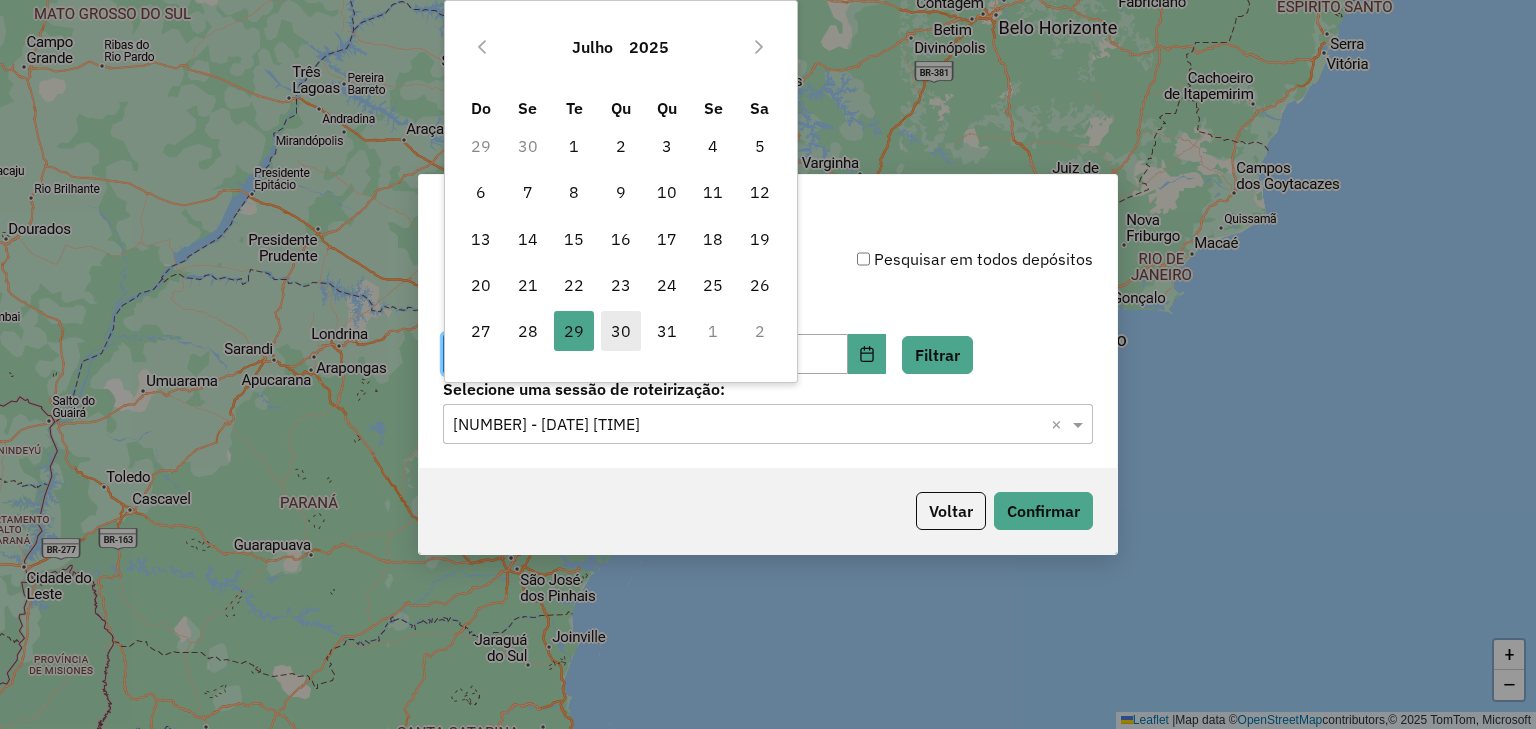 click on "30" at bounding box center (621, 331) 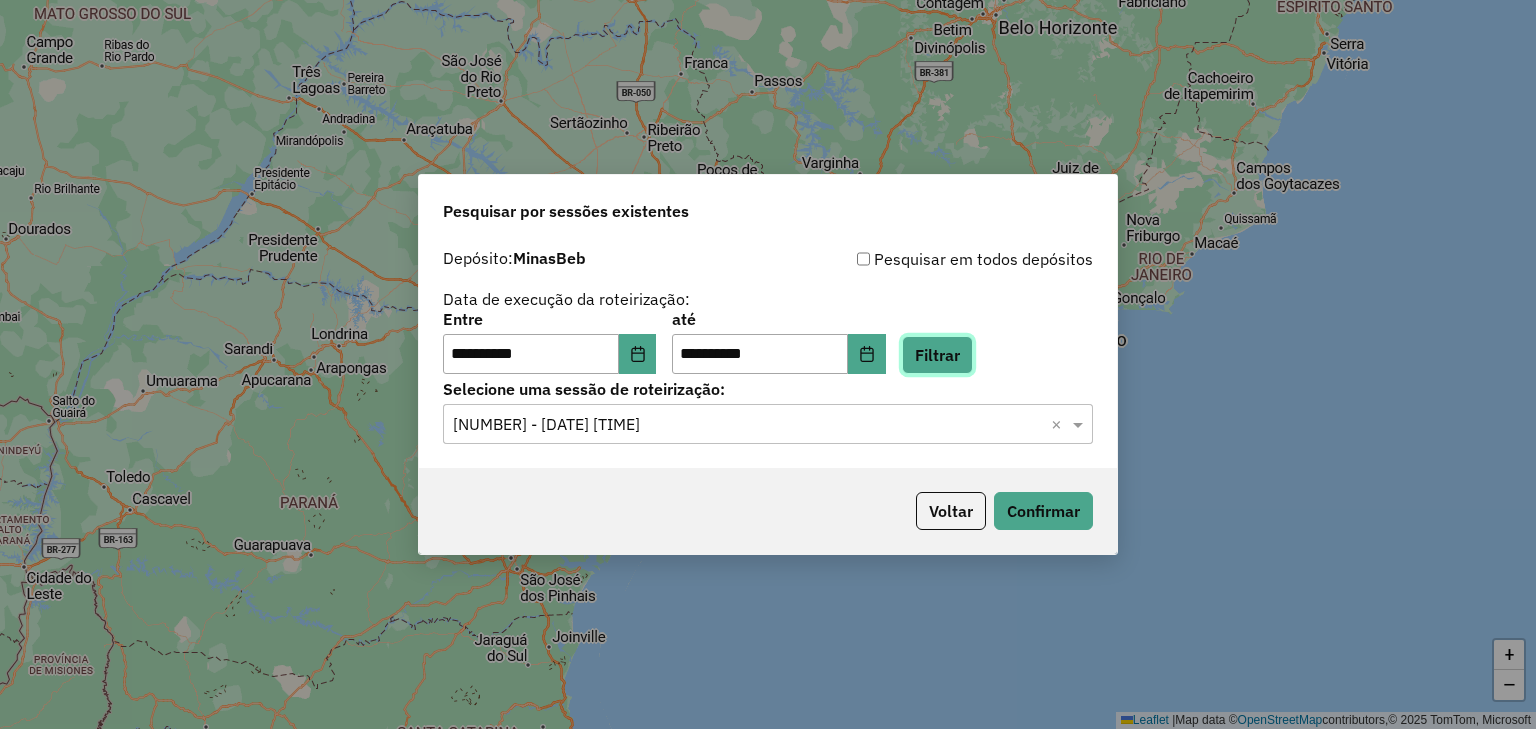click on "Filtrar" 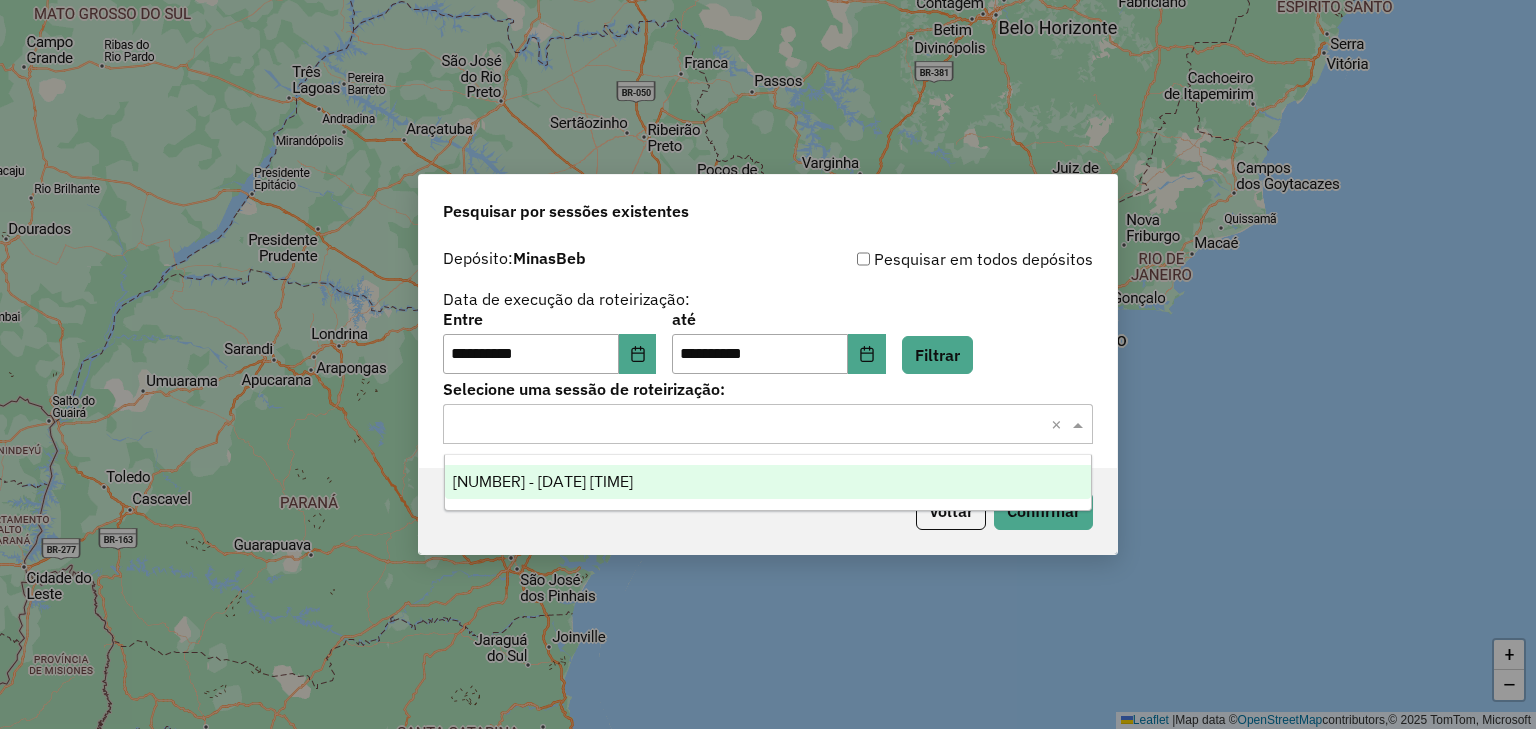 click 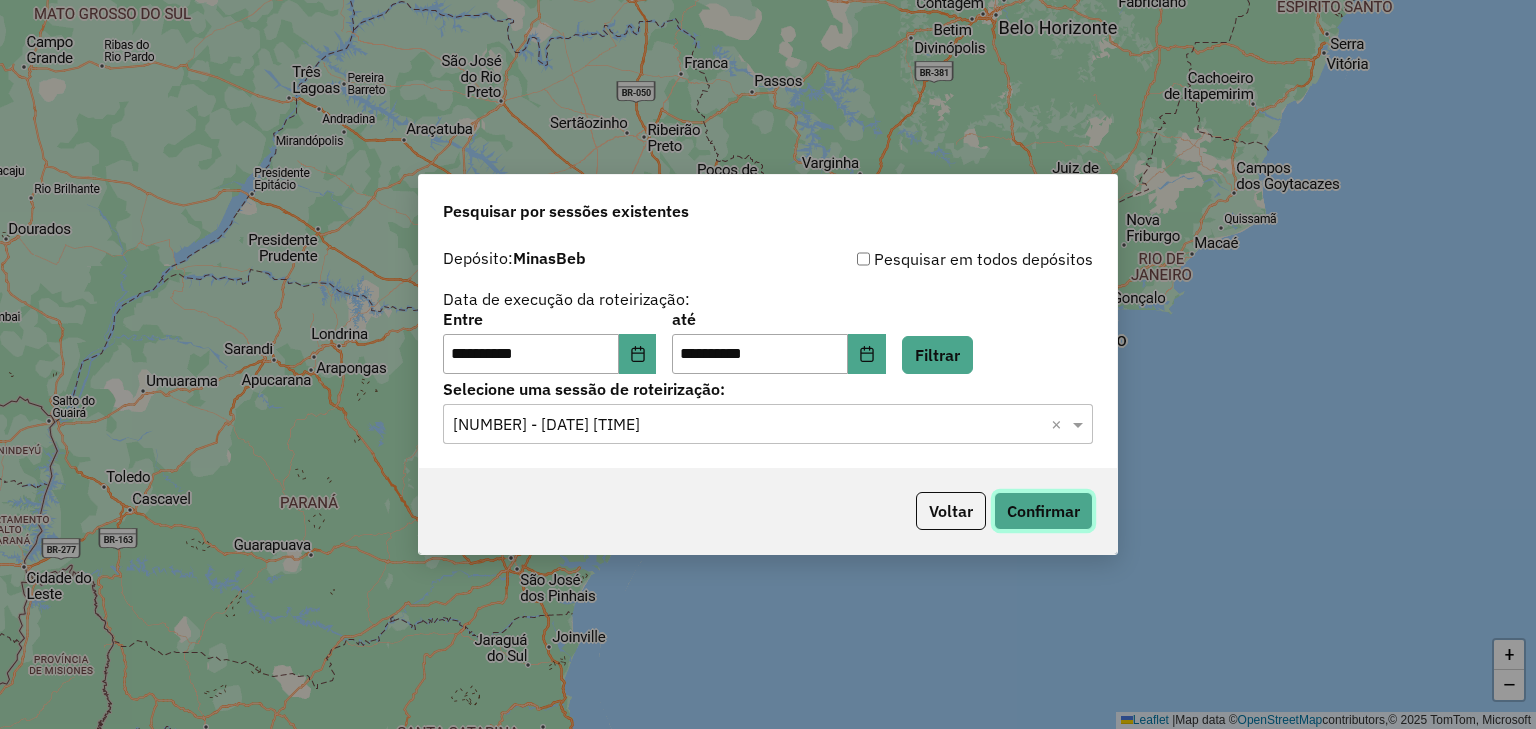 click on "Confirmar" 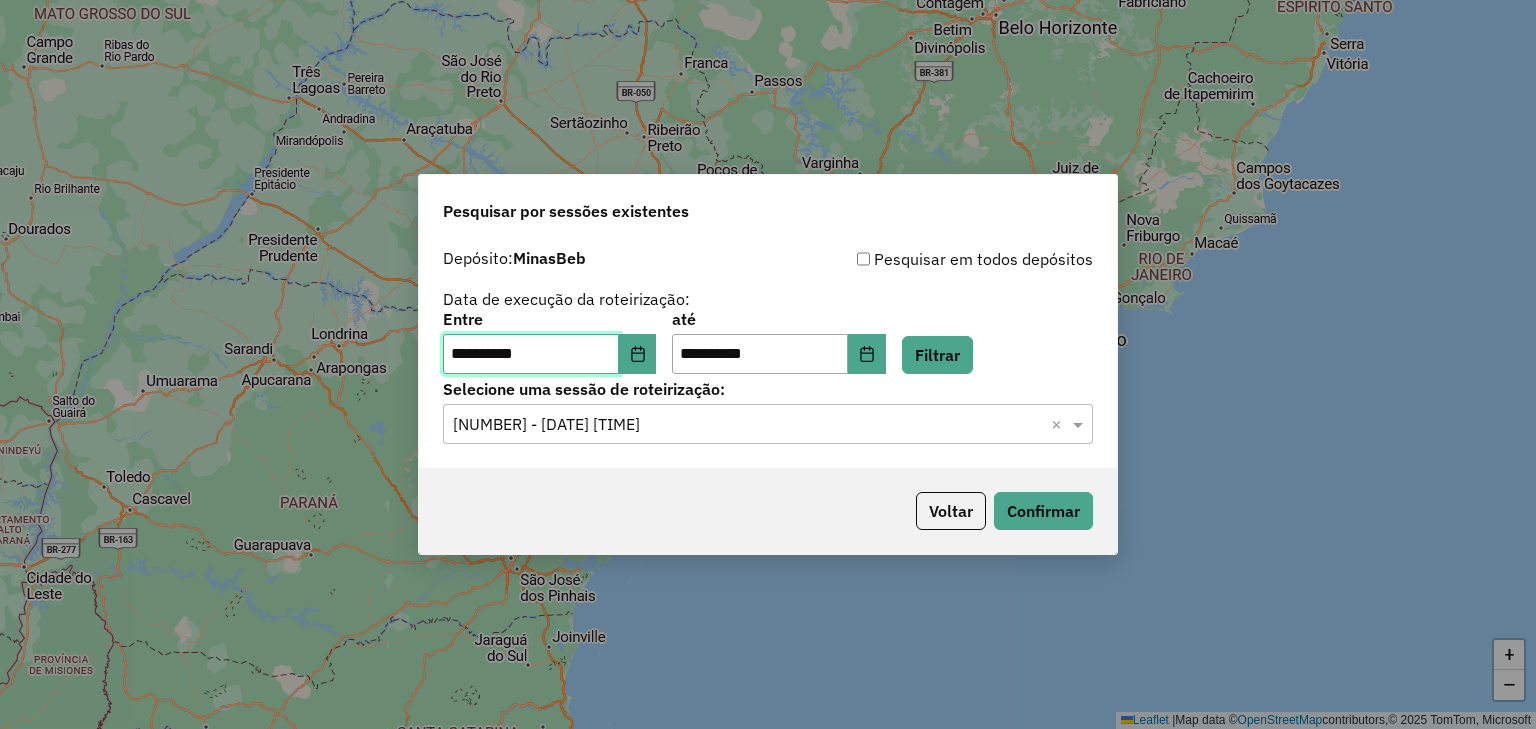 click on "**********" at bounding box center (531, 354) 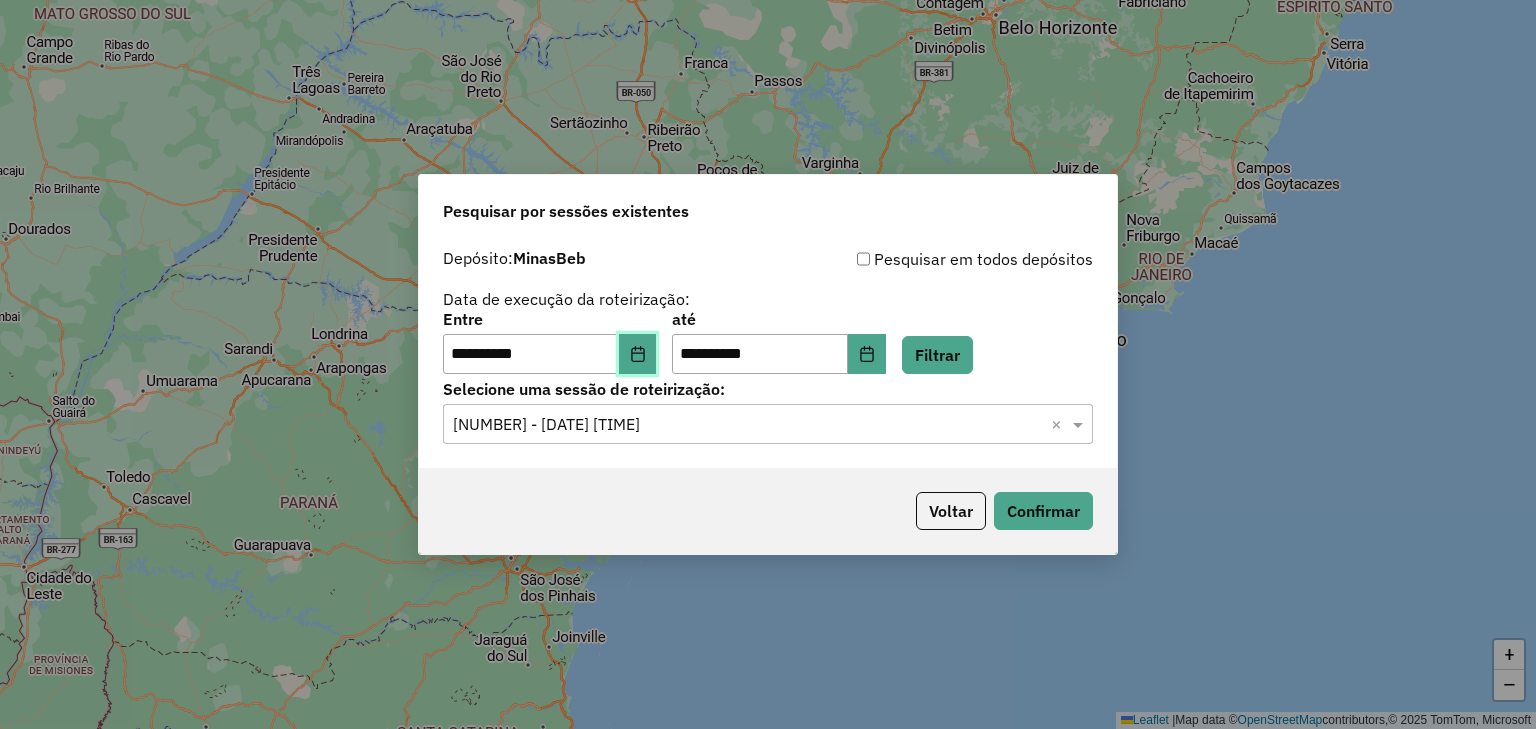click 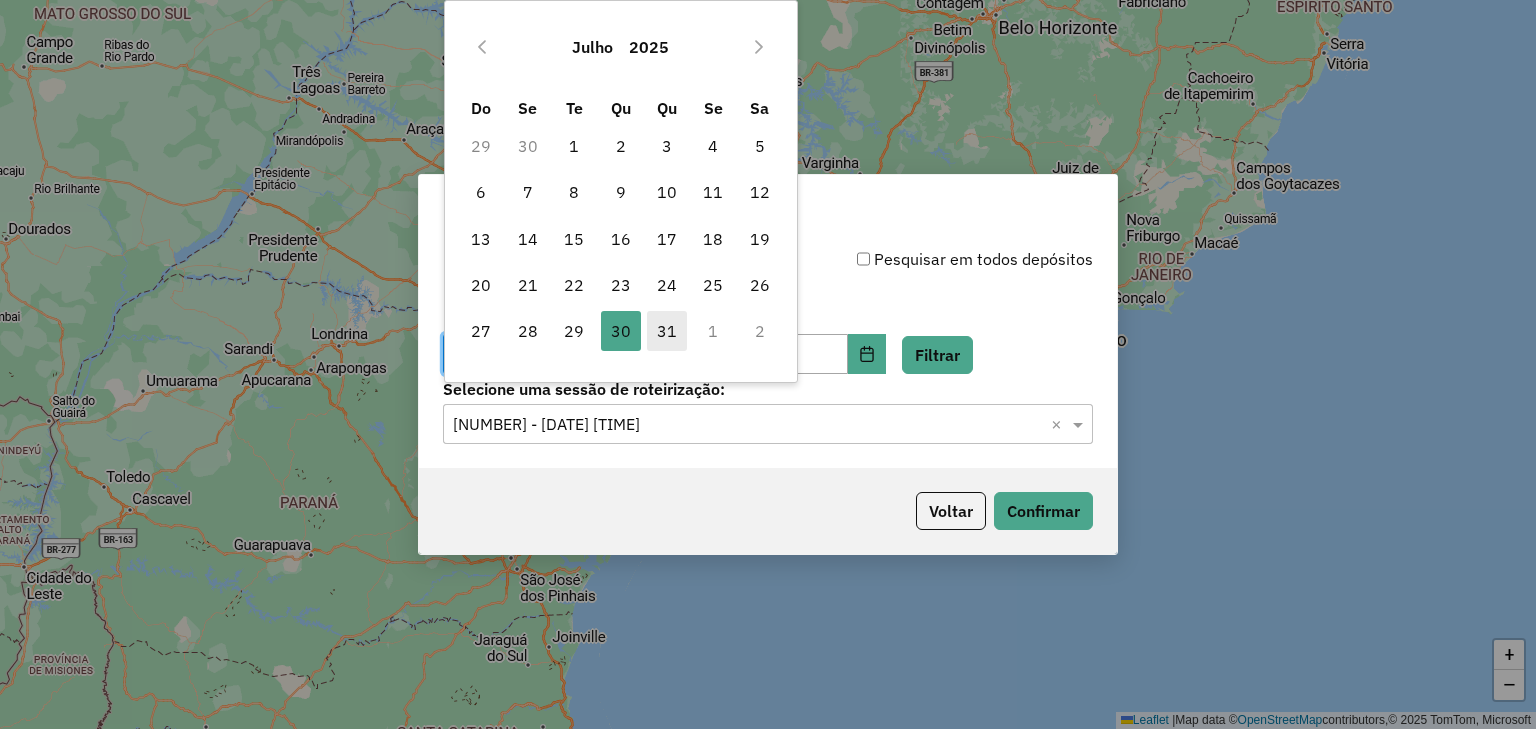 click on "31" at bounding box center [667, 331] 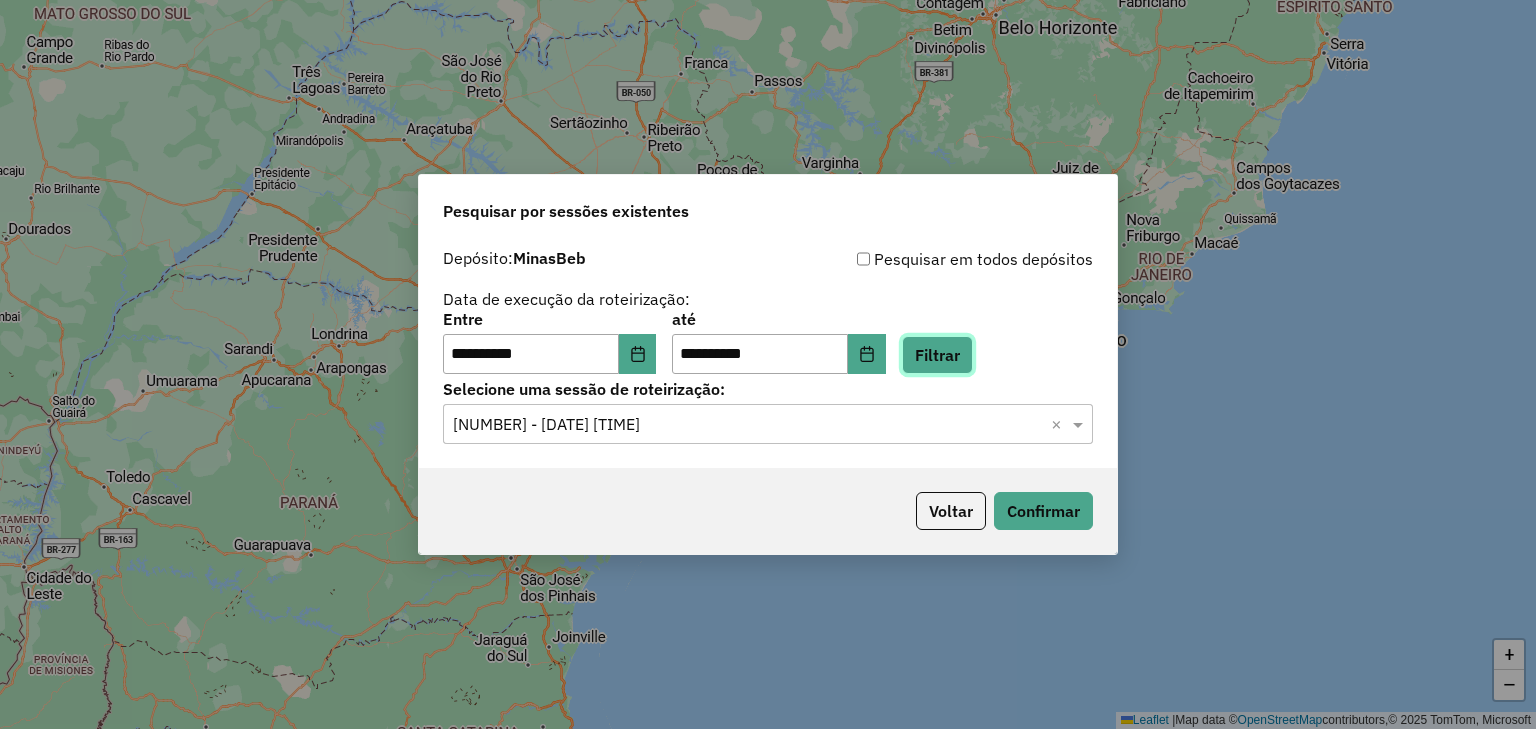 click on "Filtrar" 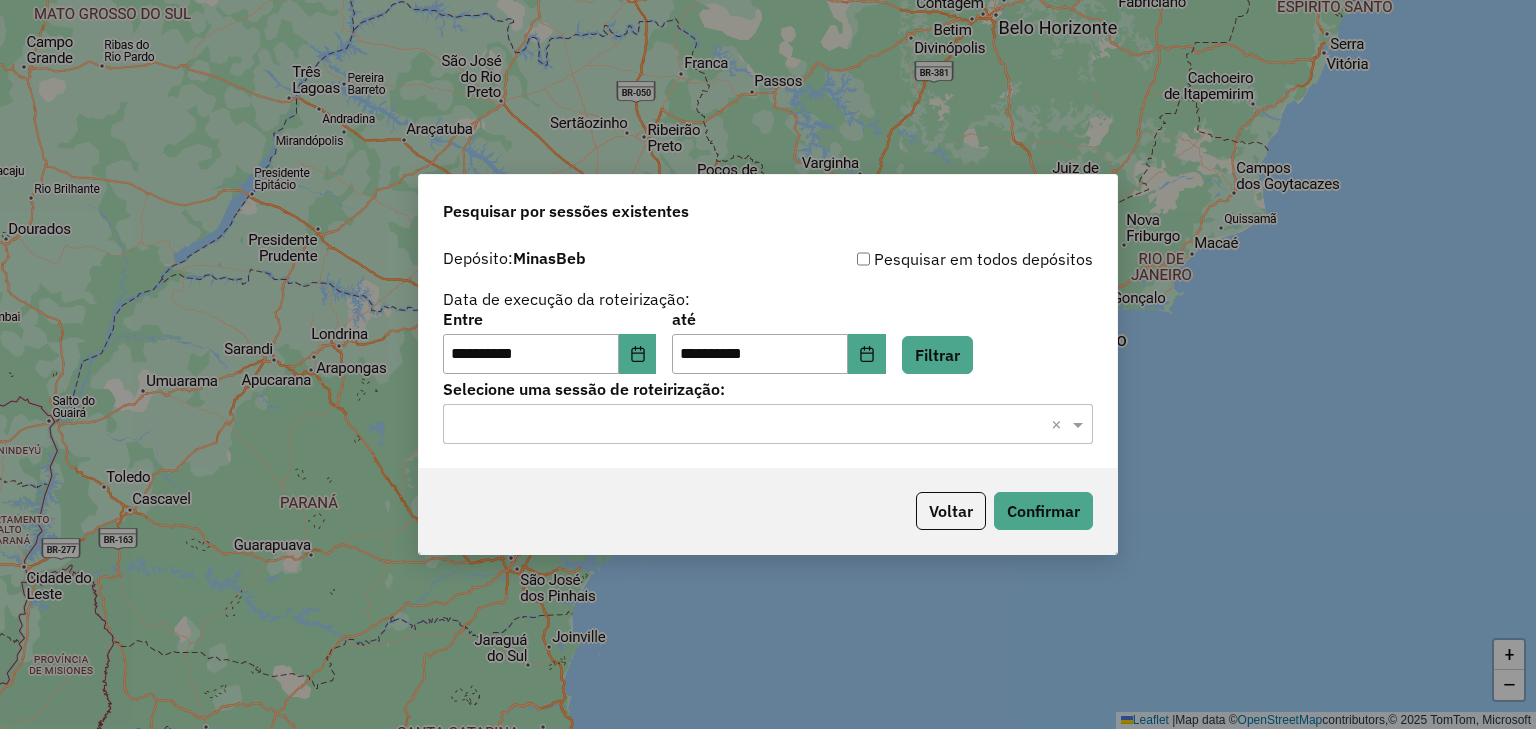click on "**********" at bounding box center [768, 364] 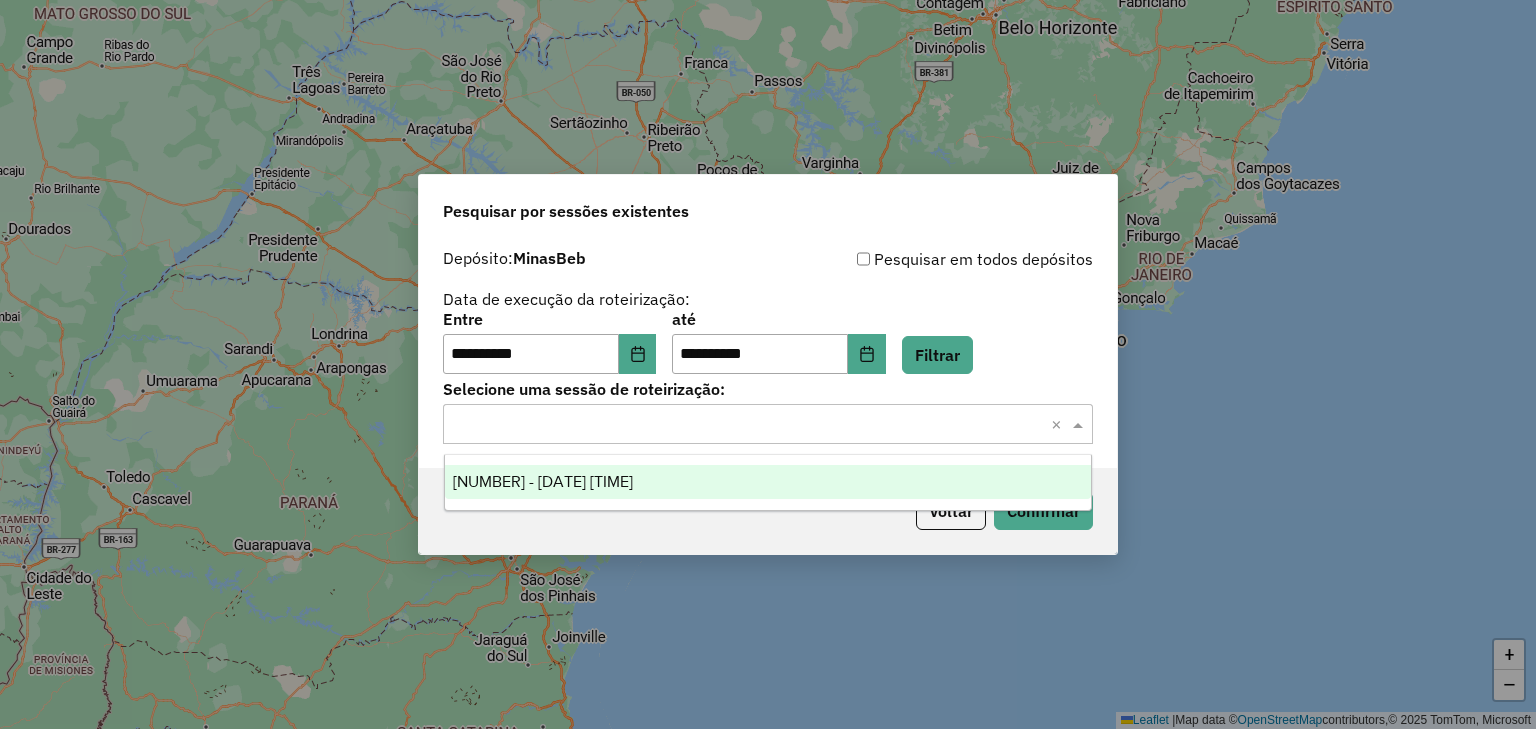 click on "972667 - 31/07/2025 18:03" at bounding box center [768, 482] 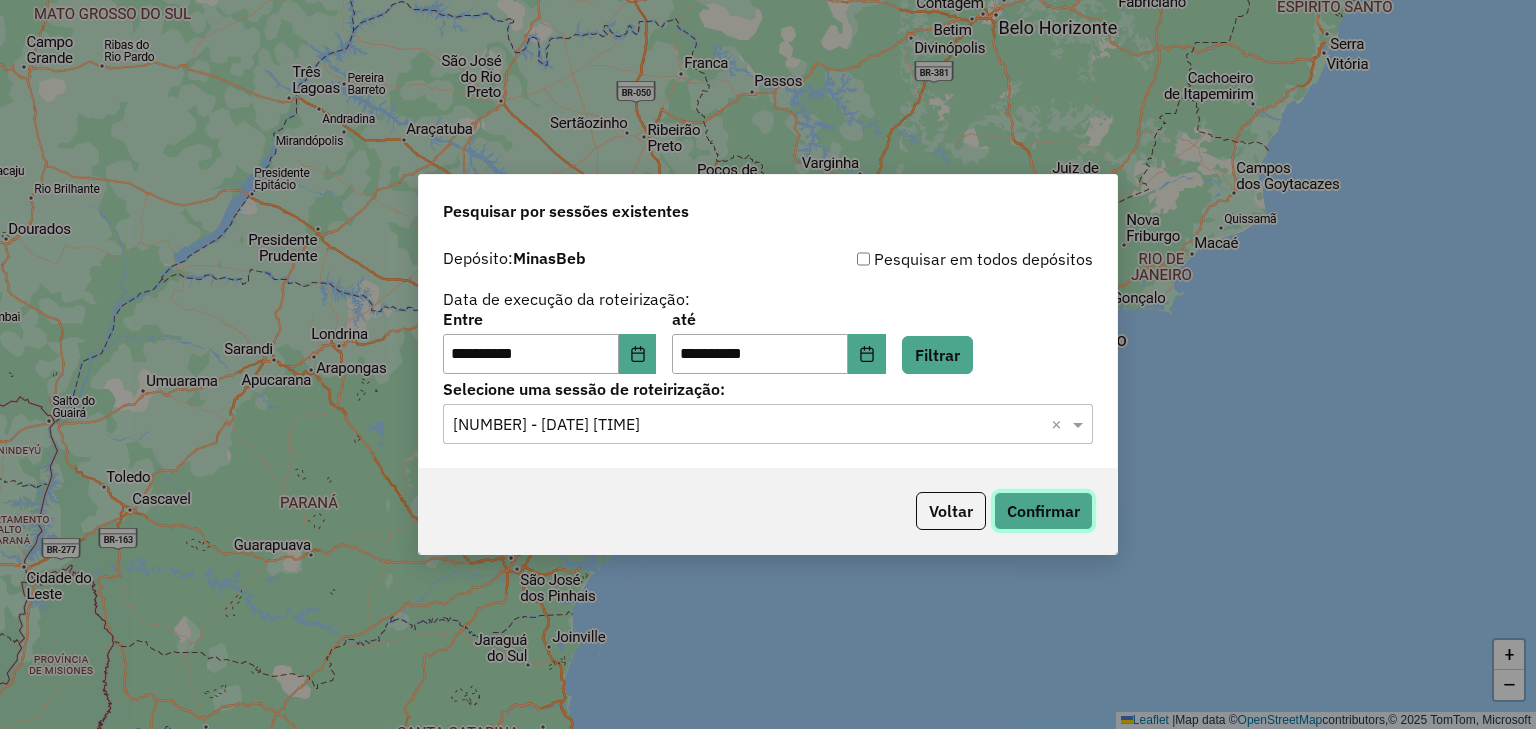 click on "Confirmar" 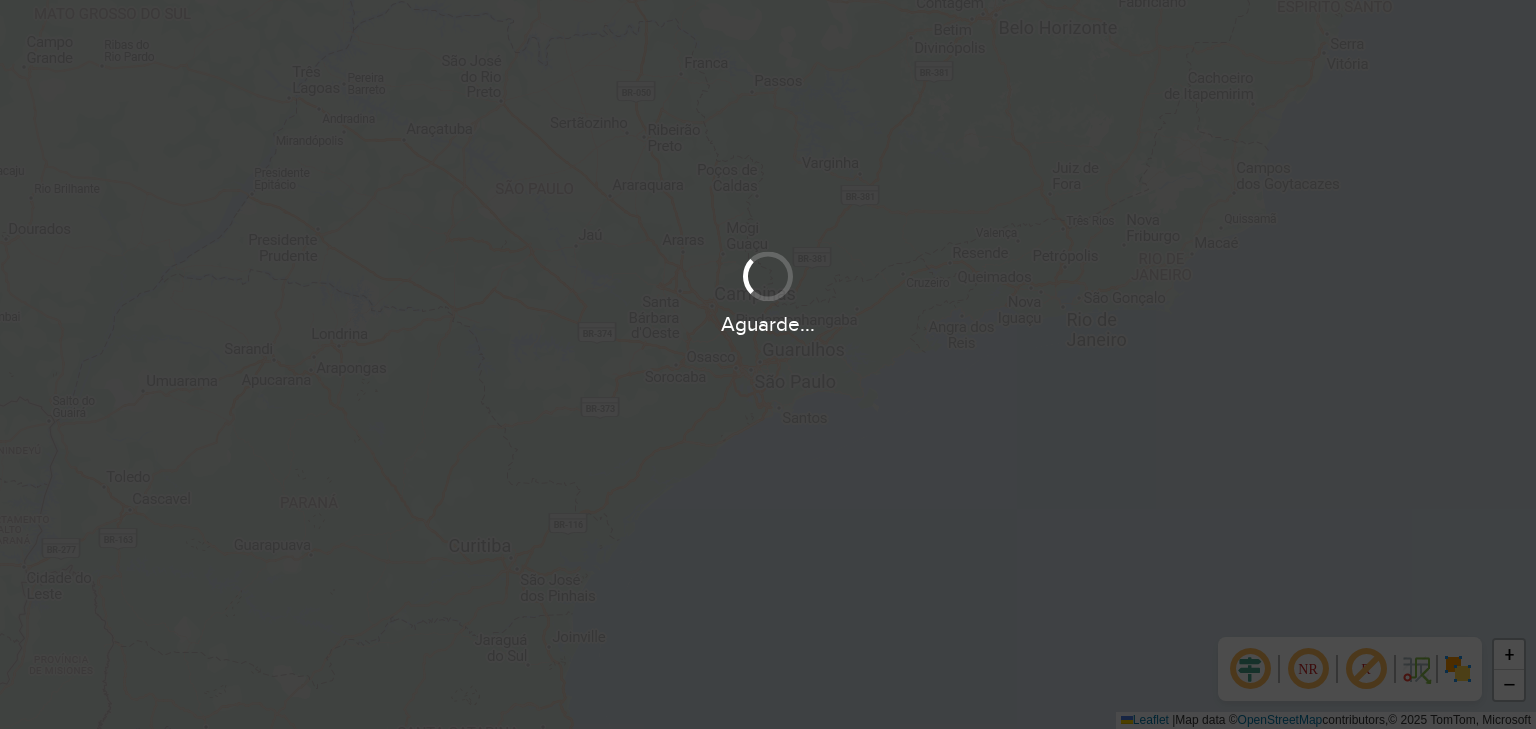 scroll, scrollTop: 0, scrollLeft: 0, axis: both 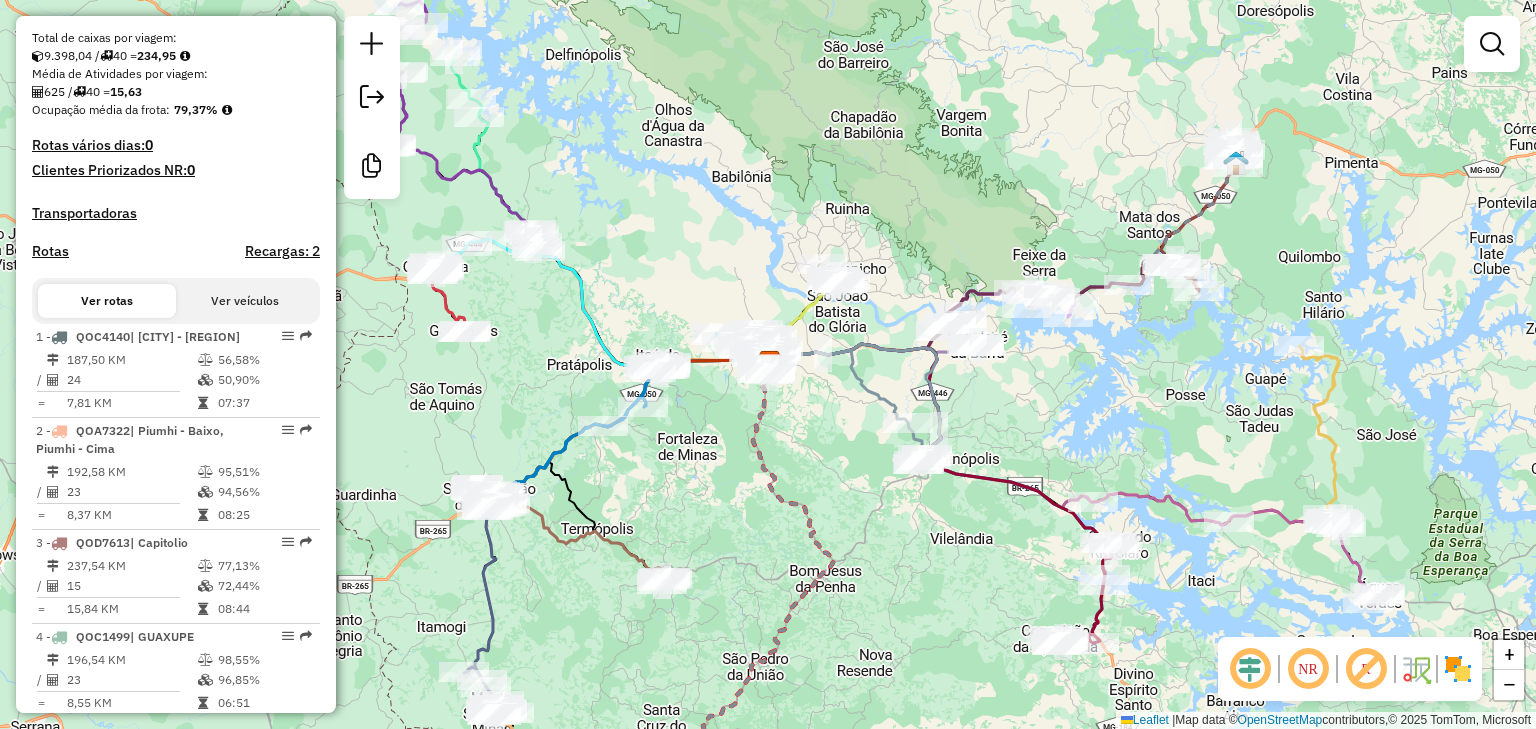 drag, startPoint x: 724, startPoint y: 219, endPoint x: 768, endPoint y: 186, distance: 55 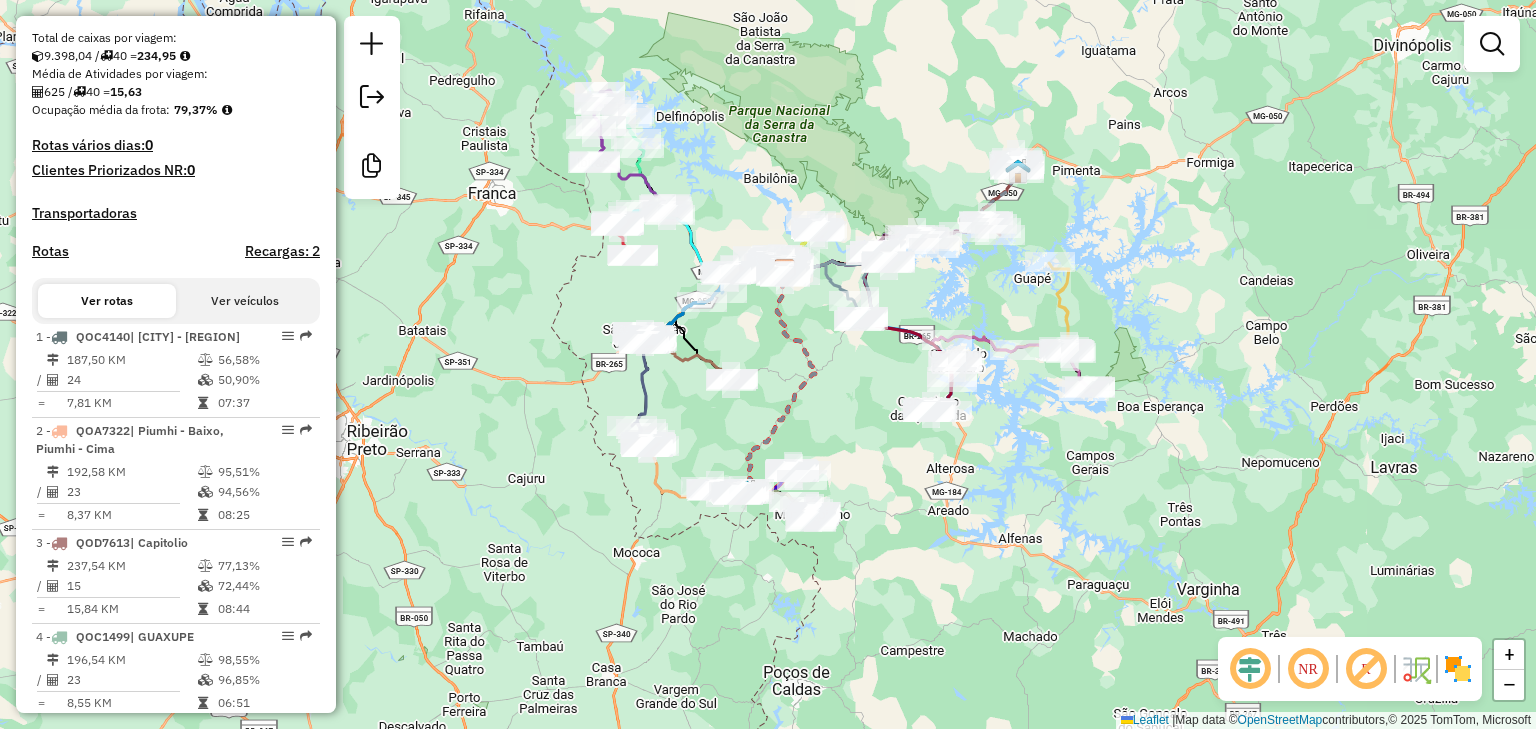 drag, startPoint x: 769, startPoint y: 166, endPoint x: 764, endPoint y: 178, distance: 13 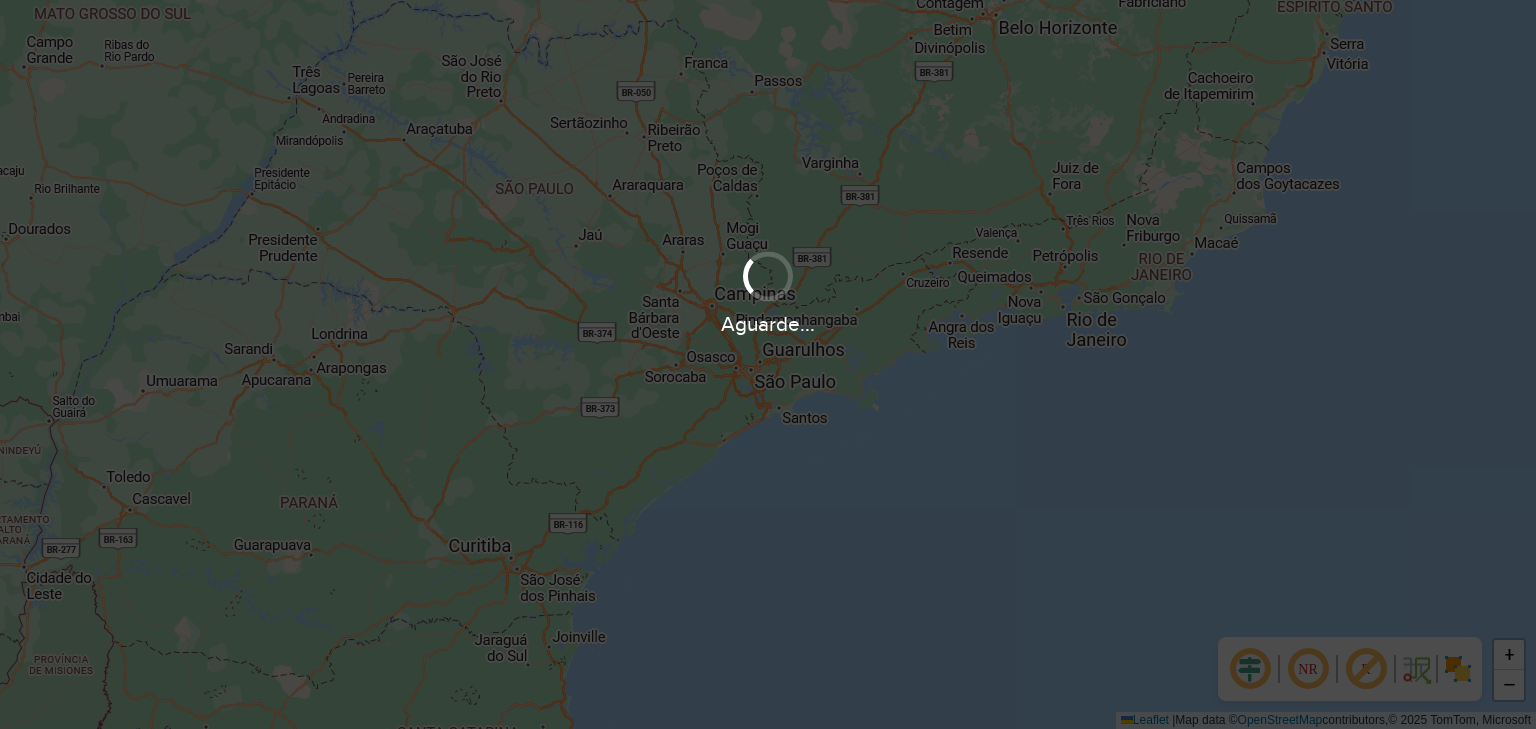 scroll, scrollTop: 0, scrollLeft: 0, axis: both 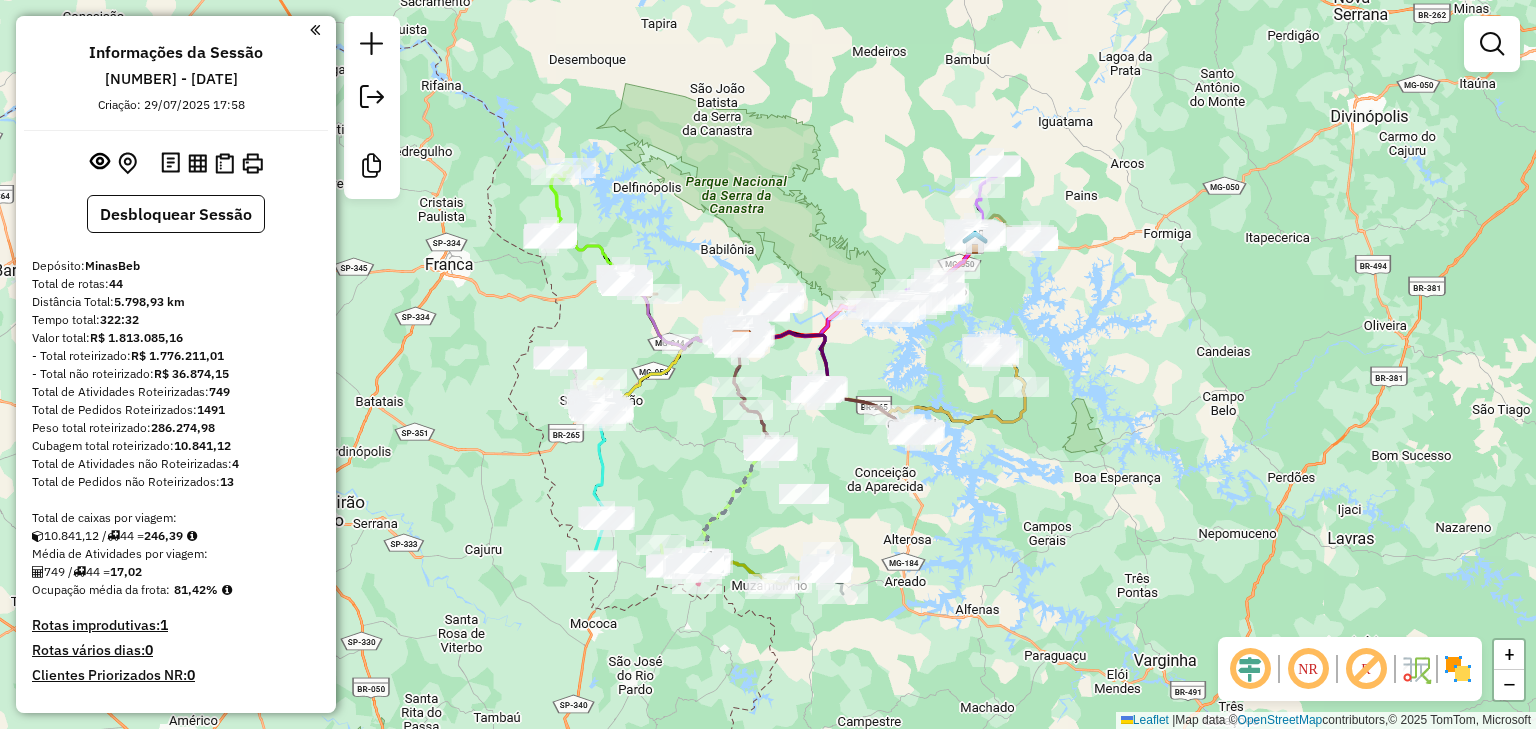drag, startPoint x: 704, startPoint y: 424, endPoint x: 704, endPoint y: 345, distance: 79 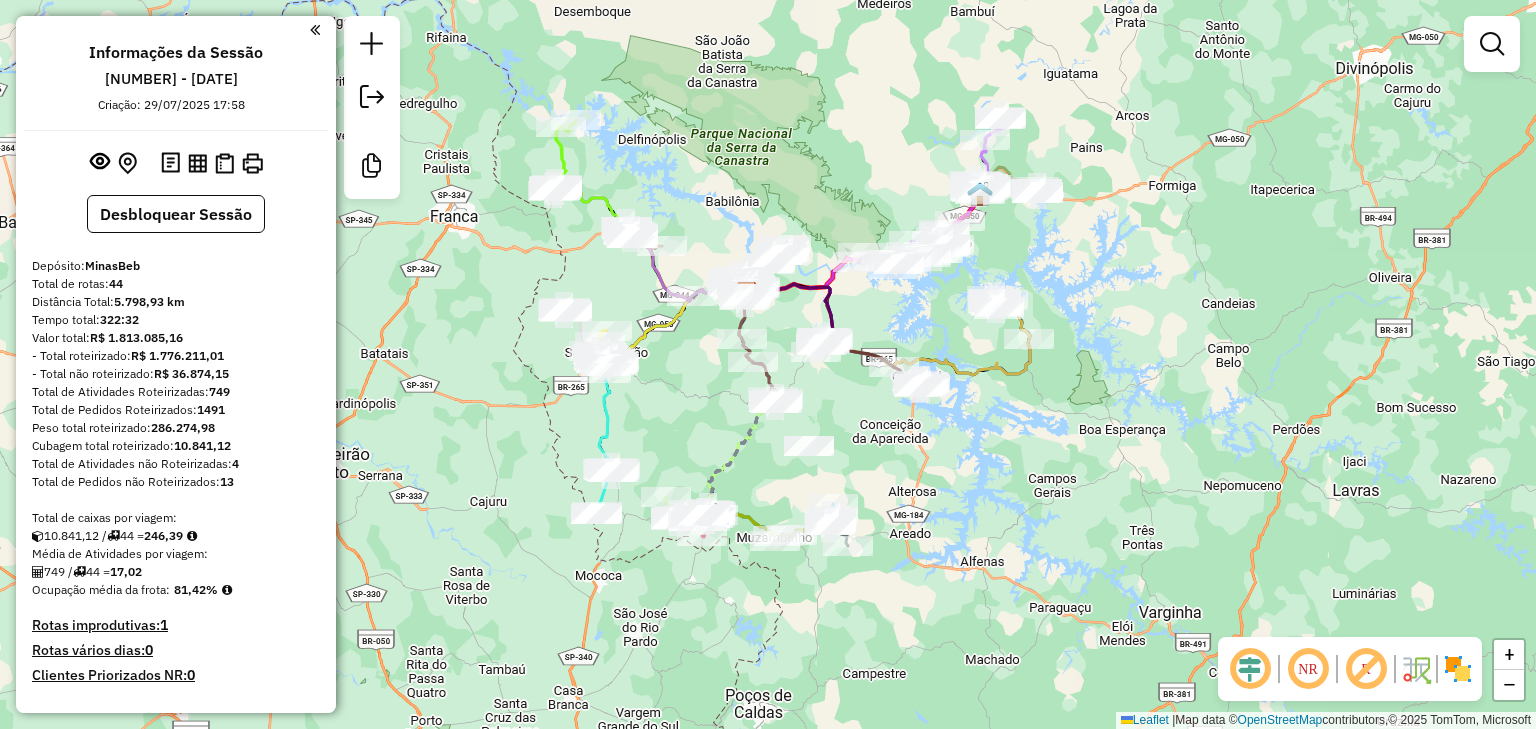 click on "Janela de atendimento Grade de atendimento Capacidade Transportadoras Veículos Cliente Pedidos  Rotas Selecione os dias de semana para filtrar as janelas de atendimento  Seg   Ter   Qua   Qui   Sex   Sáb   Dom  Informe o período da janela de atendimento: De: Até:  Filtrar exatamente a janela do cliente  Considerar janela de atendimento padrão  Selecione os dias de semana para filtrar as grades de atendimento  Seg   Ter   Qua   Qui   Sex   Sáb   Dom   Considerar clientes sem dia de atendimento cadastrado  Clientes fora do dia de atendimento selecionado Filtrar as atividades entre os valores definidos abaixo:  Peso mínimo:   Peso máximo:   Cubagem mínima:   Cubagem máxima:   De:   Até:  Filtrar as atividades entre o tempo de atendimento definido abaixo:  De:   Até:   Considerar capacidade total dos clientes não roteirizados Transportadora: Selecione um ou mais itens Tipo de veículo: Selecione um ou mais itens Veículo: Selecione um ou mais itens Motorista: Selecione um ou mais itens Nome: Rótulo:" 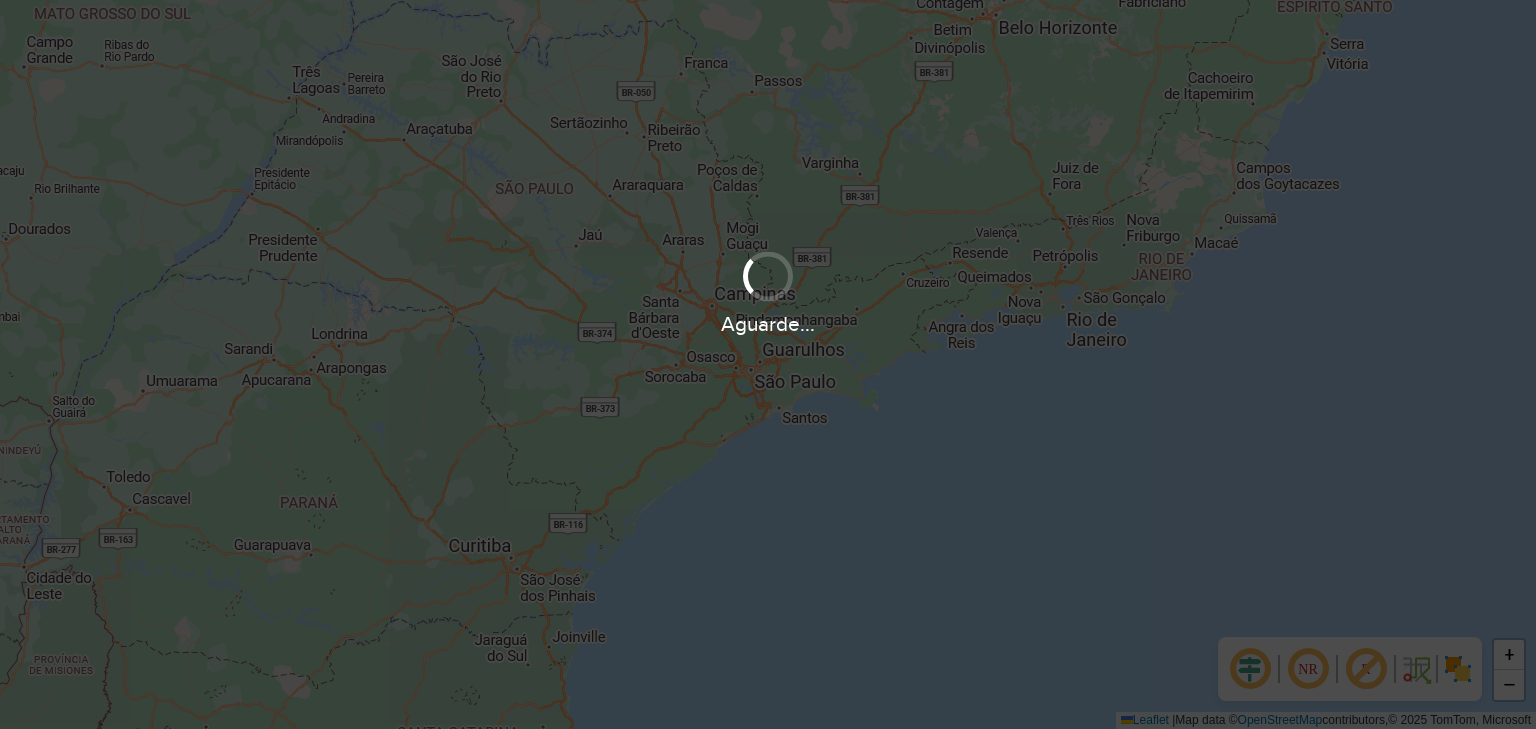 scroll, scrollTop: 0, scrollLeft: 0, axis: both 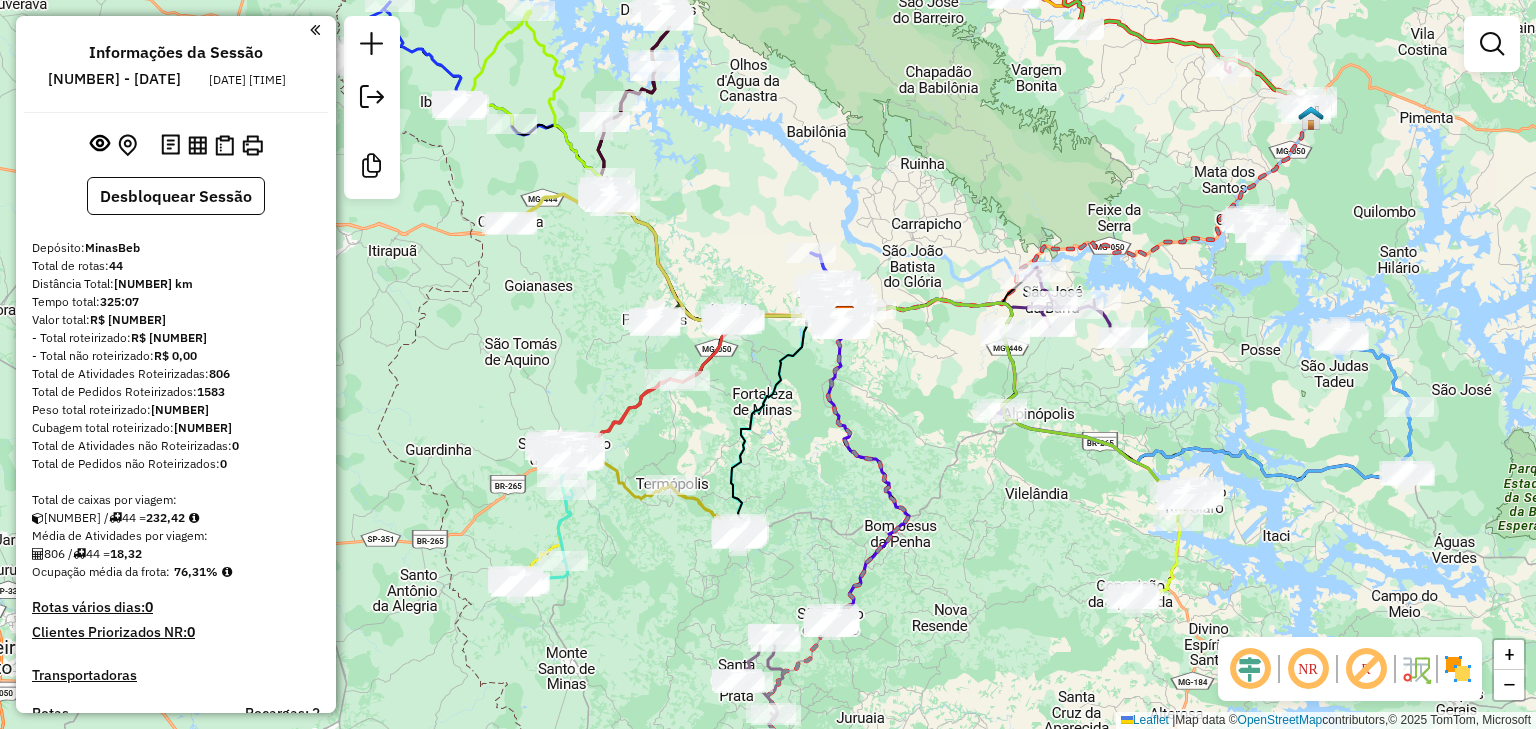 drag, startPoint x: 964, startPoint y: 520, endPoint x: 1031, endPoint y: 476, distance: 80.1561 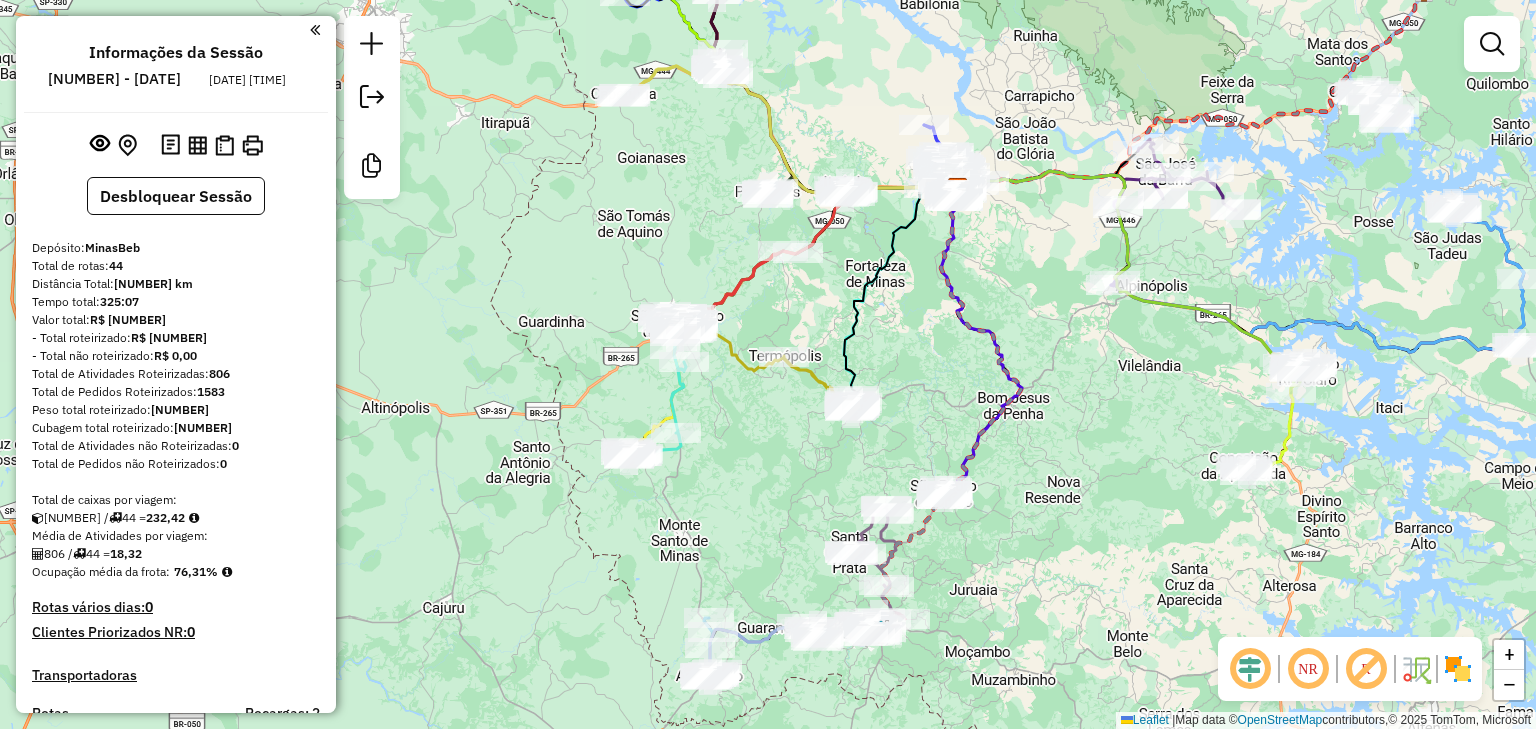 drag, startPoint x: 953, startPoint y: 646, endPoint x: 1058, endPoint y: 524, distance: 160.96272 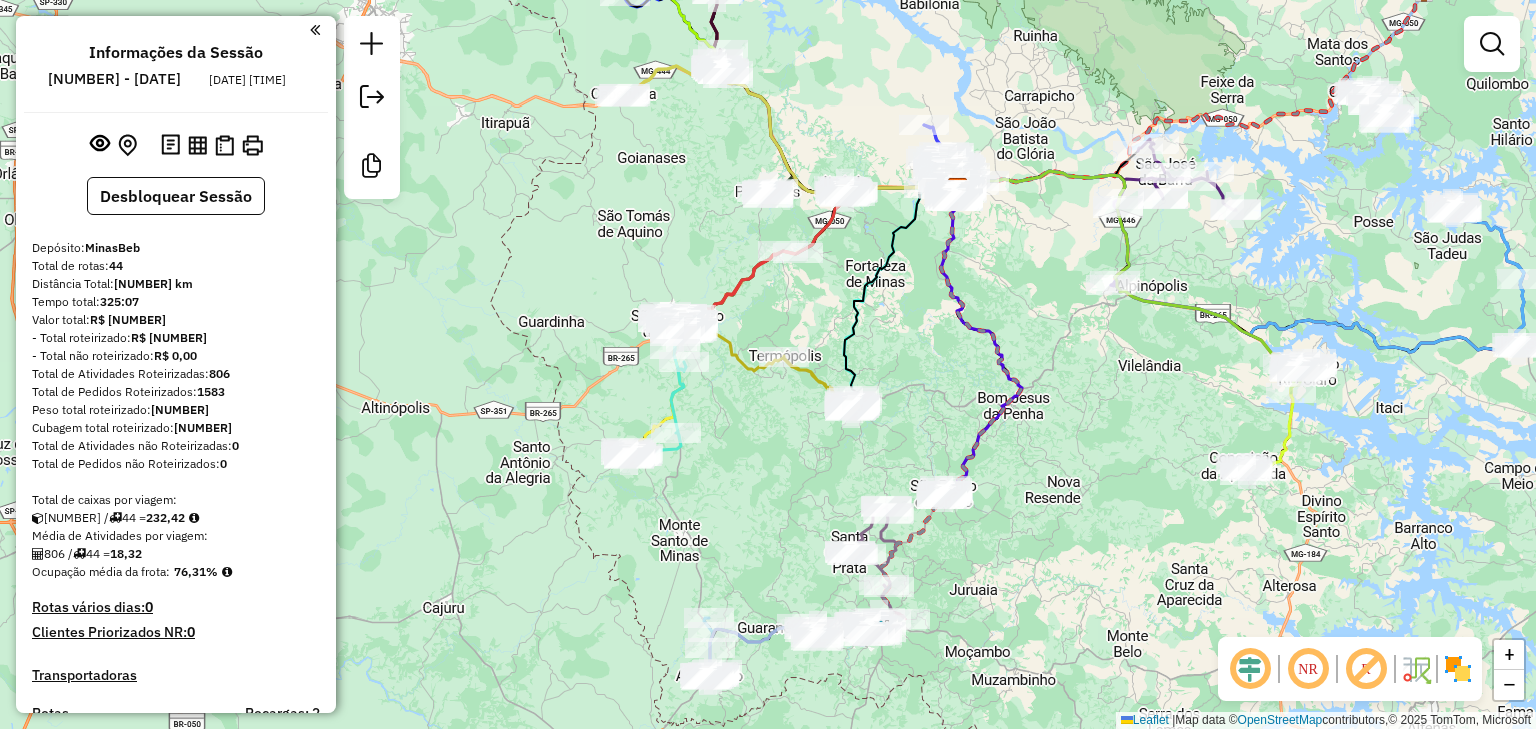 drag, startPoint x: 1052, startPoint y: 558, endPoint x: 1067, endPoint y: 480, distance: 79.429214 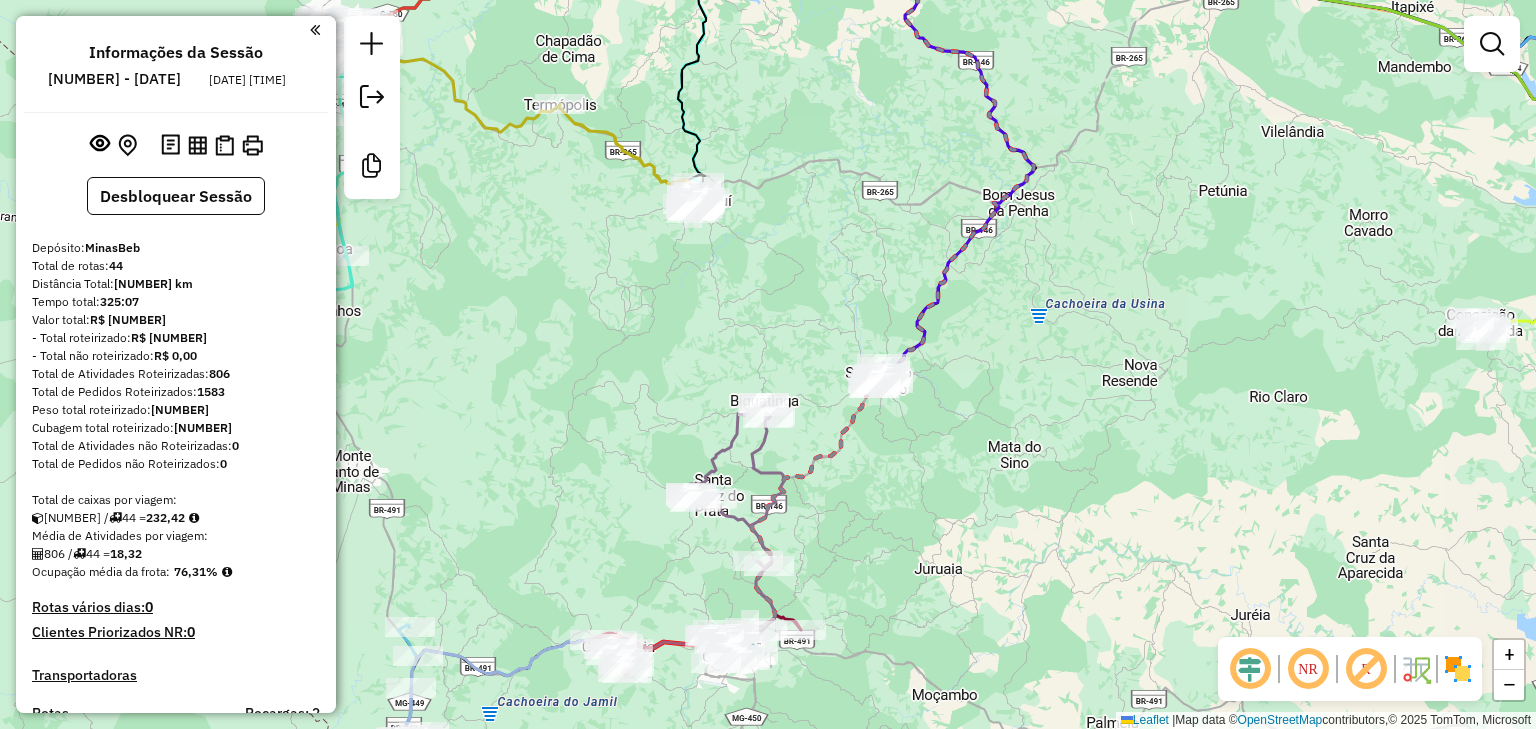 click 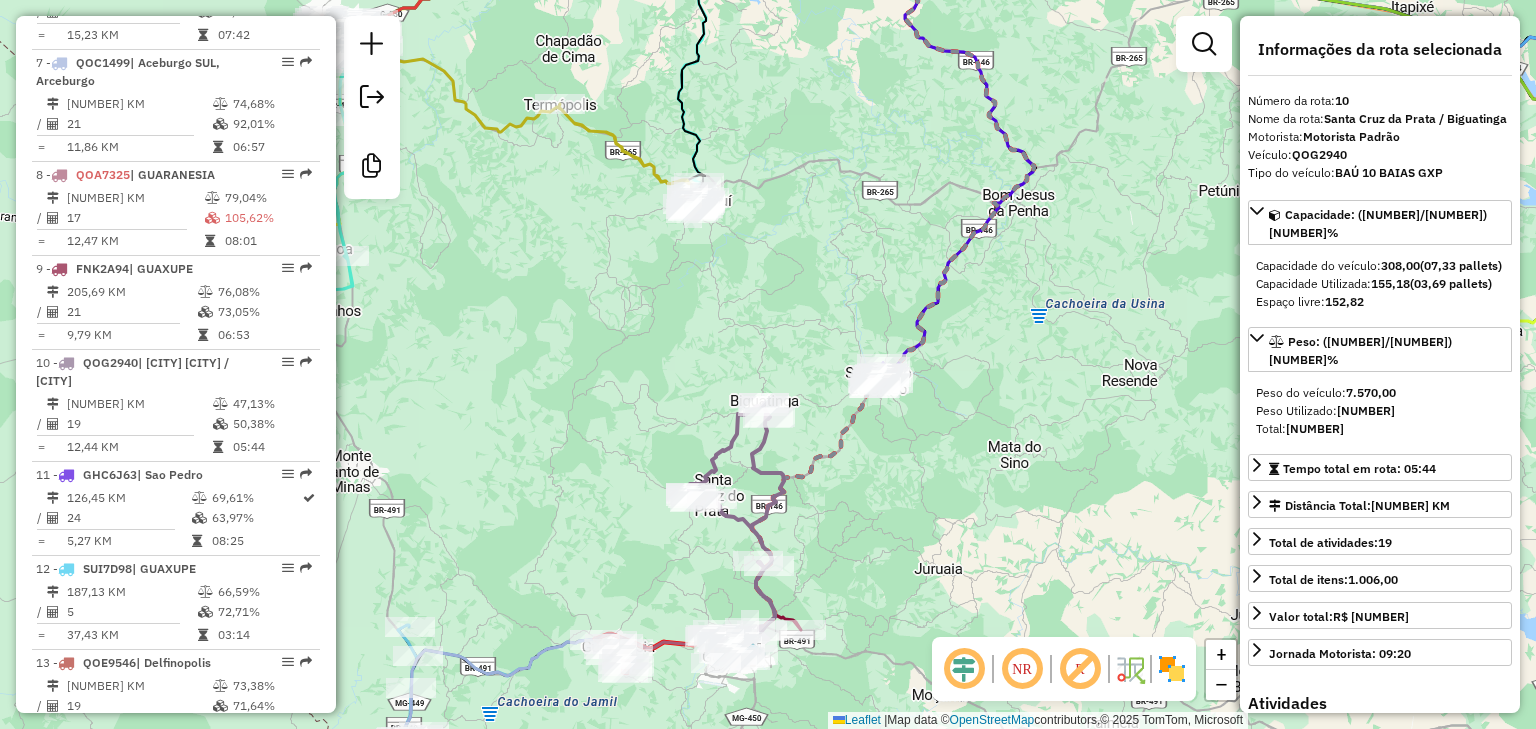 scroll, scrollTop: 1758, scrollLeft: 0, axis: vertical 